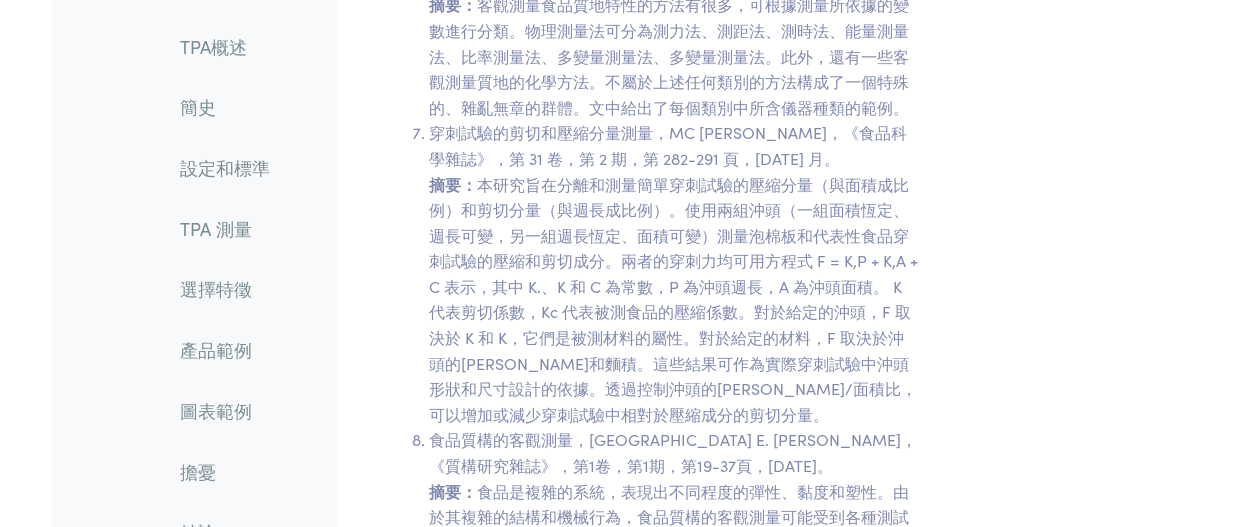 scroll, scrollTop: 29632, scrollLeft: 0, axis: vertical 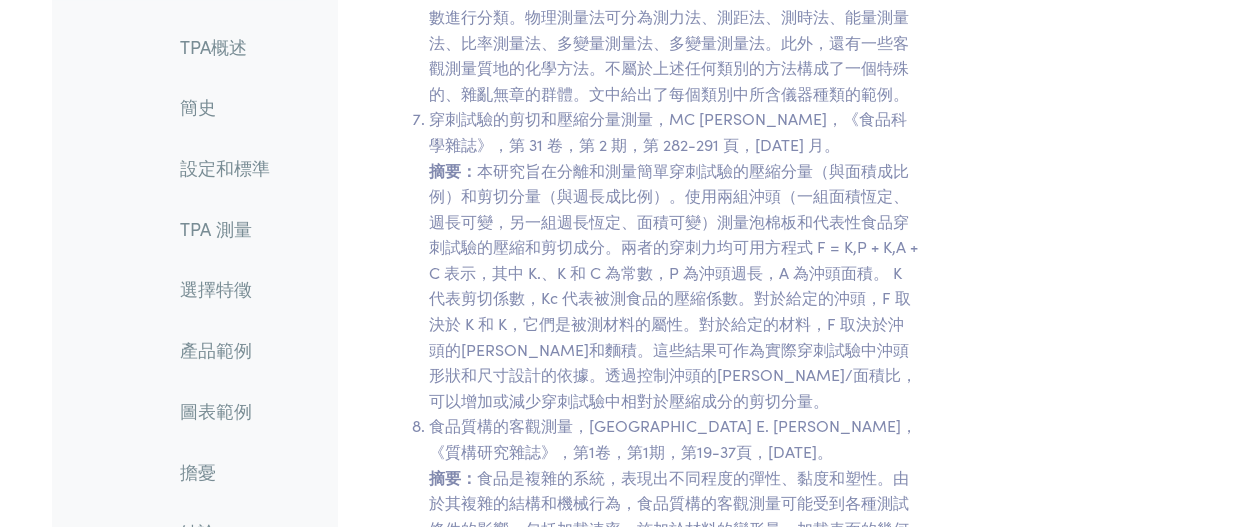 click on "第十一章
其他資源
紋理剖面：其基礎與展望，H. Moskowitz 和 J. Kapsalis，《紋理研究雜誌》，第 6 卷，第 1 期，第 157-166 頁，1975 年 3 月 。這是一篇精彩的文章，總結了 Szczesniak 博士、Bourne 博士等人所探討的問題。作者探討如何在科學界對明確術語的需求與更細微但更重要的感官體驗之間取得平衡。文章指出，標準和量表有助於提高可重複性；探討了感官紋理評分的主觀性，並承認紋理剖面測試工具集能夠有效地「化亂為治」。
透過 Instron 萬能試驗機獲得的質地概況分析參數，Micha Peleg，《食品科學雜誌》，第 41 卷：721-722（1976 年）。
食品質地和黏度：概念和測量，第二版，Malcolm C. Bourne，Academic Press 2002（1982 年第一版）。
摘要： ." at bounding box center (764, 2862) 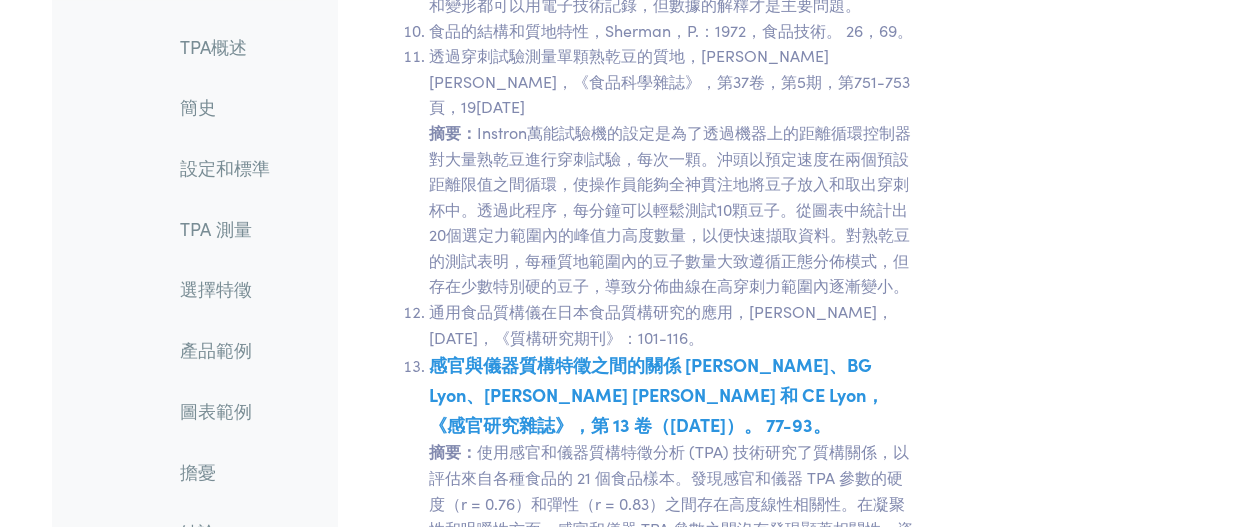 scroll, scrollTop: 30447, scrollLeft: 0, axis: vertical 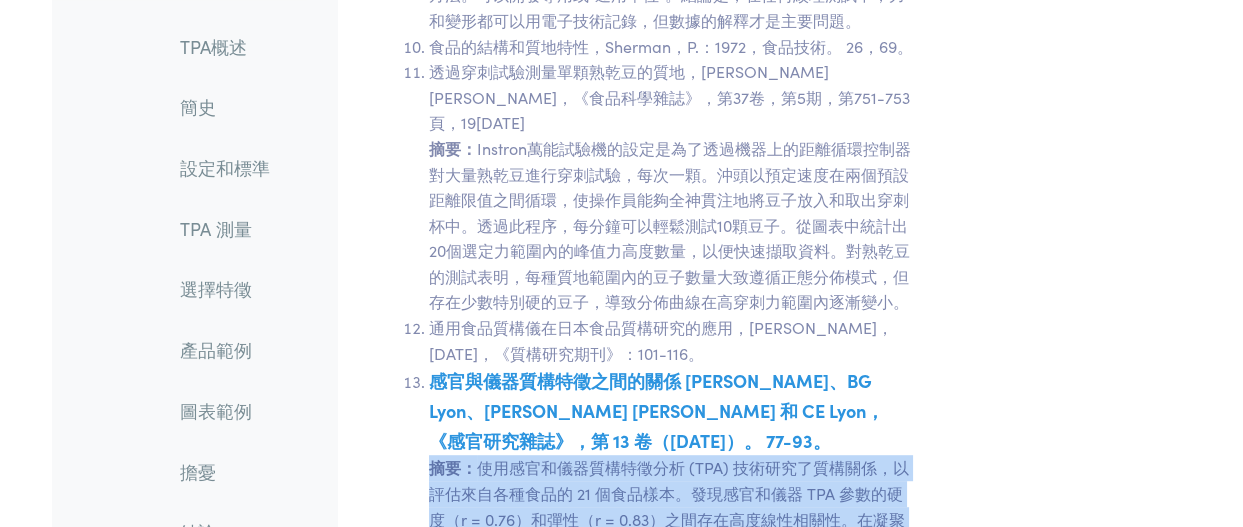 drag, startPoint x: 780, startPoint y: 329, endPoint x: 385, endPoint y: 143, distance: 436.60165 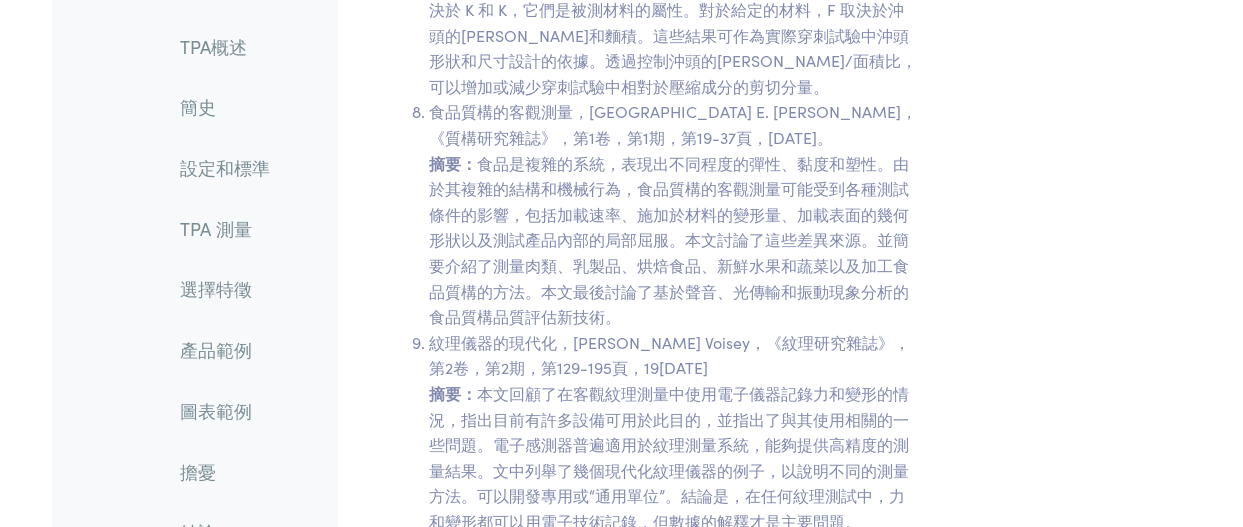 scroll, scrollTop: 29928, scrollLeft: 0, axis: vertical 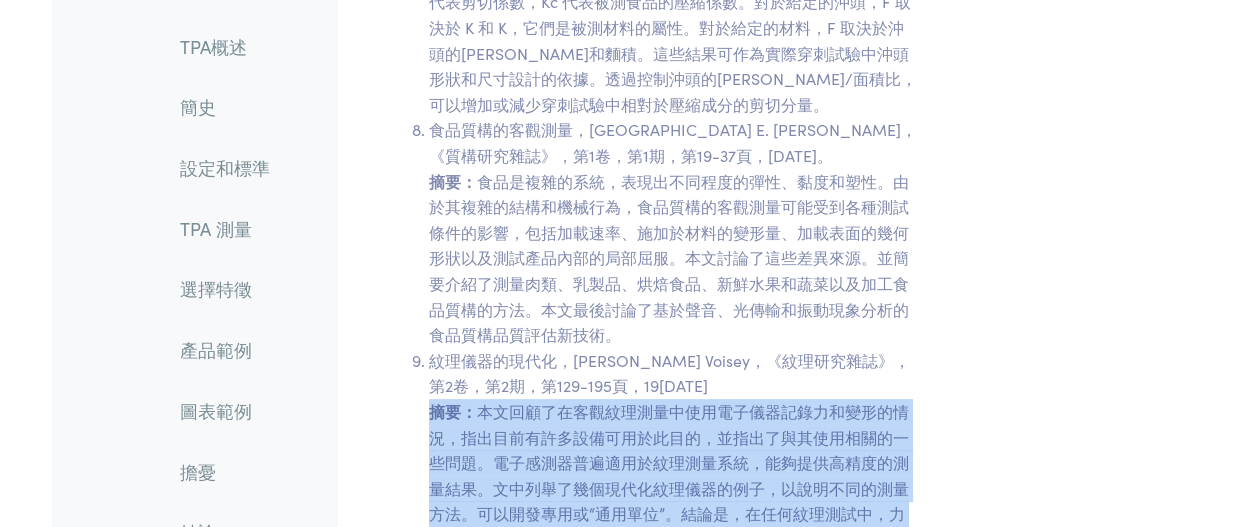 drag, startPoint x: 866, startPoint y: 236, endPoint x: 407, endPoint y: 121, distance: 473.18707 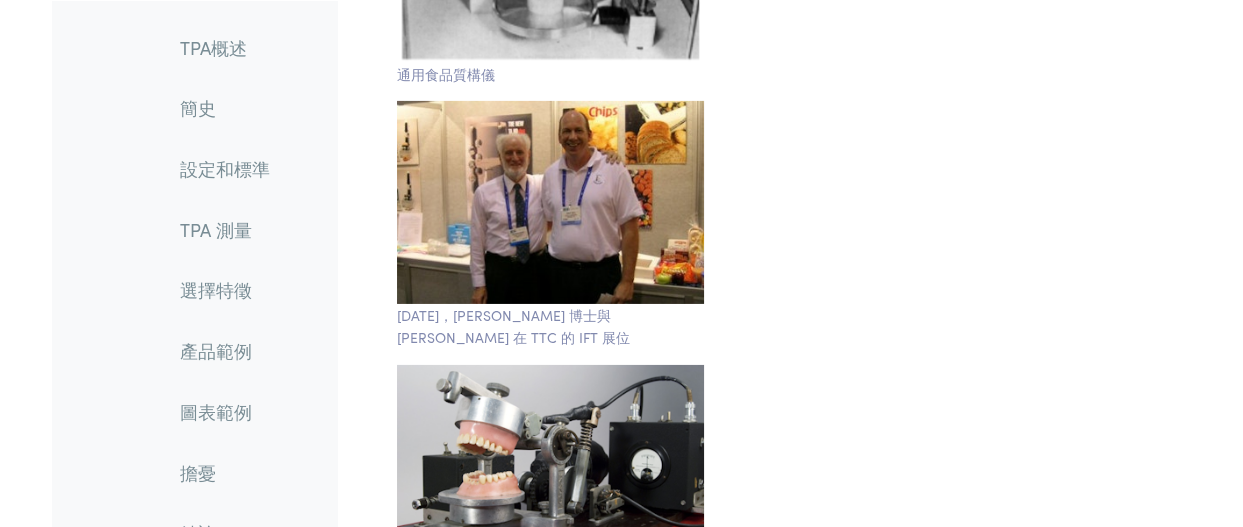 scroll, scrollTop: 27965, scrollLeft: 0, axis: vertical 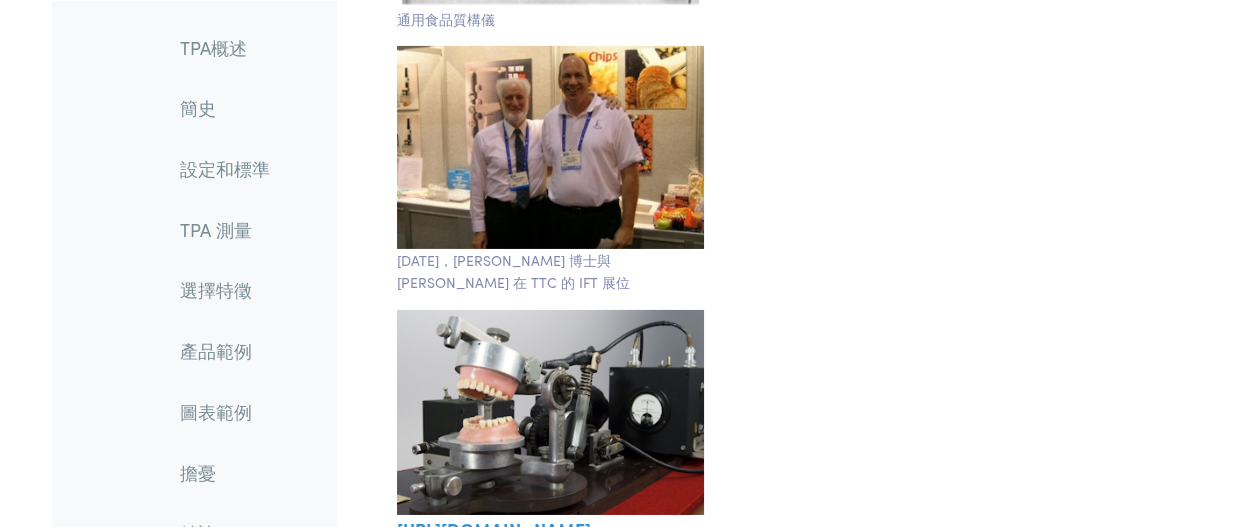 click on "http://museum.mit.edu/150/13" at bounding box center [494, 529] 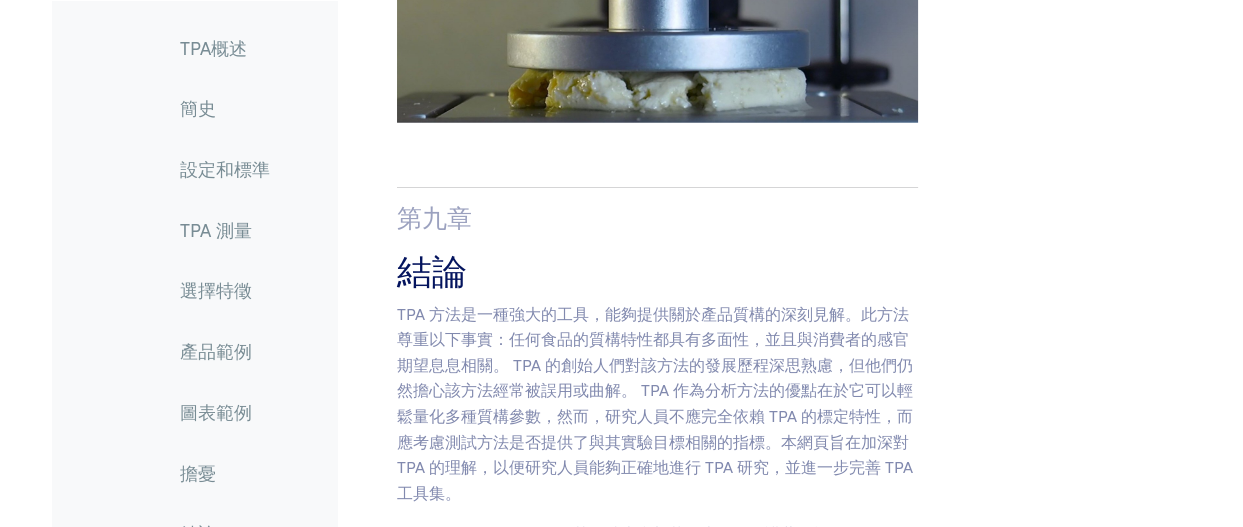scroll, scrollTop: 25891, scrollLeft: 0, axis: vertical 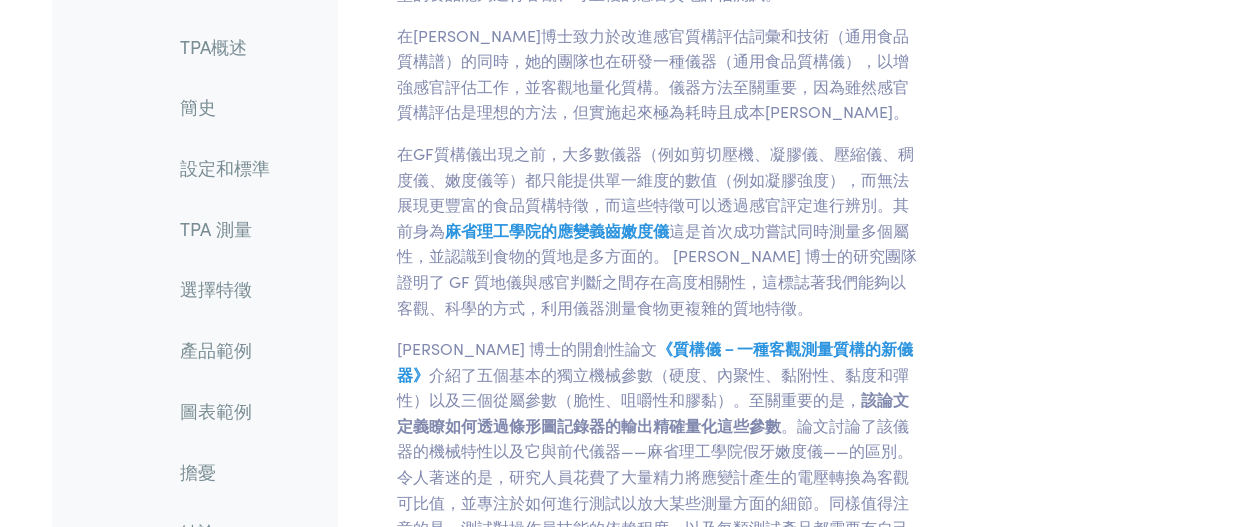 click on "喜歡本指南嗎？
分享吧！" at bounding box center [1085, 4011] 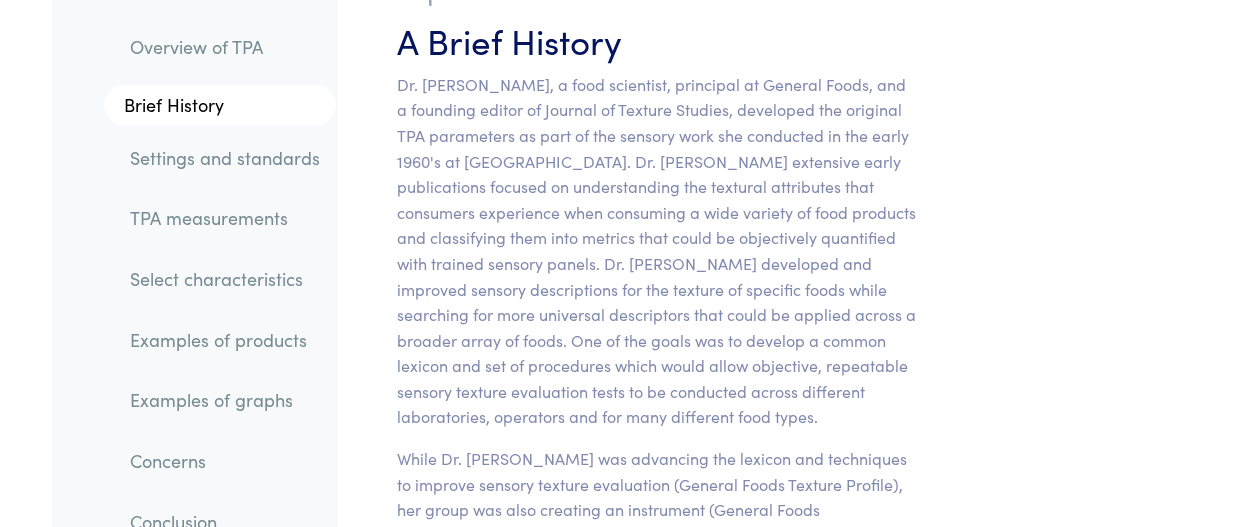 scroll, scrollTop: 1726, scrollLeft: 0, axis: vertical 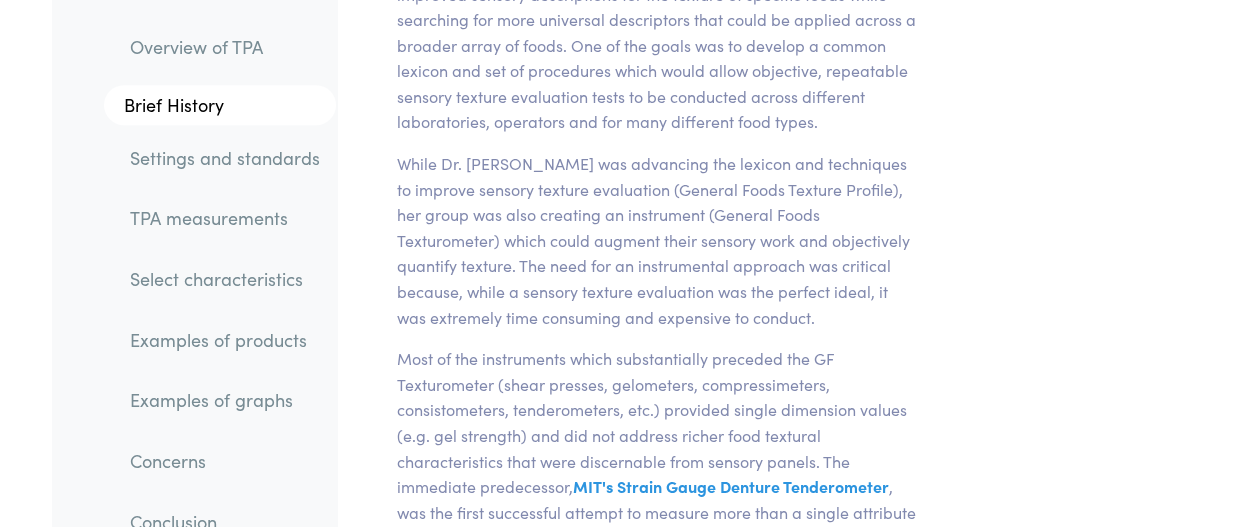 click on "Chapter II
A Brief History
While Dr. Szczesniak was advancing the lexicon and techniques to improve sensory texture evaluation (General Foods Texture Profile), her group was also creating an instrument (General Foods Texturometer) which could augment their sensory work and objectively quantify texture. The need for an instrumental approach was critical because, while a sensory texture evaluation was the perfect ideal, it was extremely time consuming and expensive to conduct.
Most of the instruments which substantially preceded the GF Texturometer (shear presses, gelometers, compressimeters, consistometers, tenderometers, etc.) provided single dimension values (e.g. gel strength) and did not address richer food textural characteristics that were discernable from sensory panels. The immediate predecessor,  MIT's Strain Gauge Denture Tenderometer
museum.mit.edu1
Dr. Szczesniak's pioneering article  ;" at bounding box center (657, 3211) 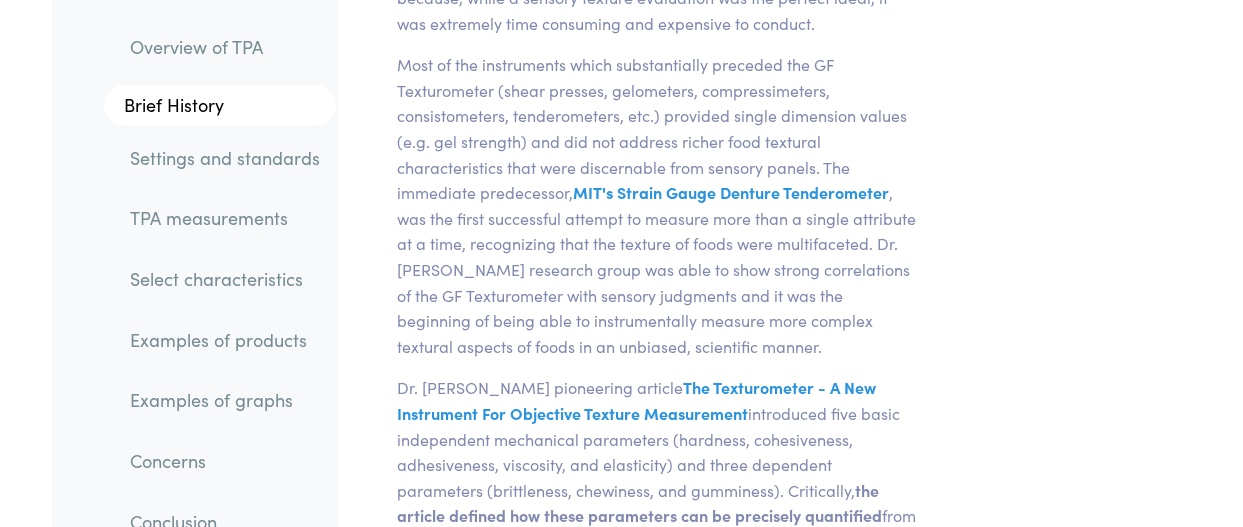scroll, scrollTop: 2022, scrollLeft: 0, axis: vertical 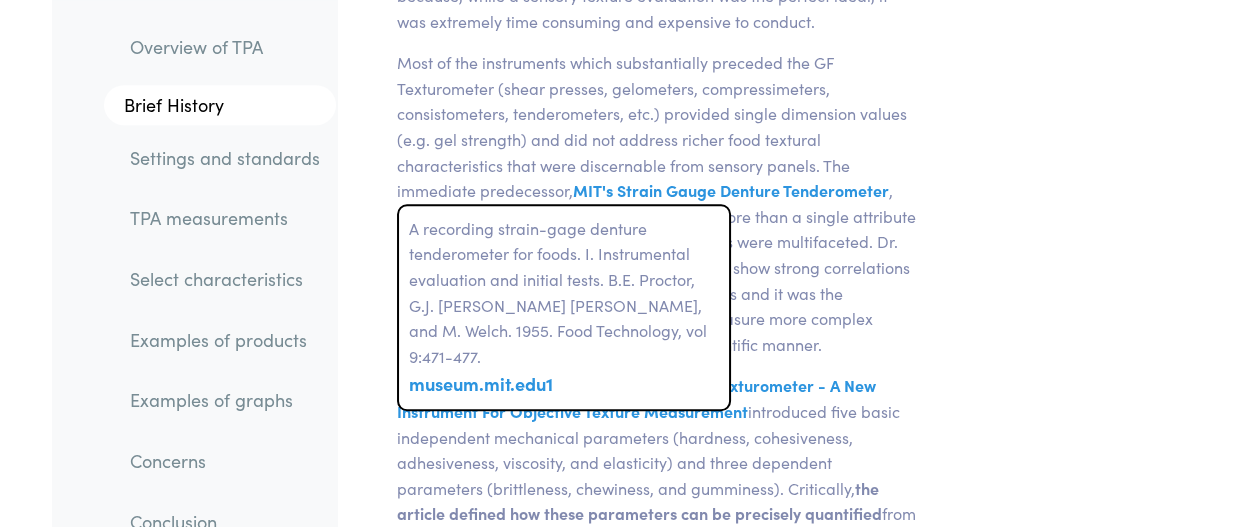 drag, startPoint x: 571, startPoint y: 214, endPoint x: 890, endPoint y: 214, distance: 319 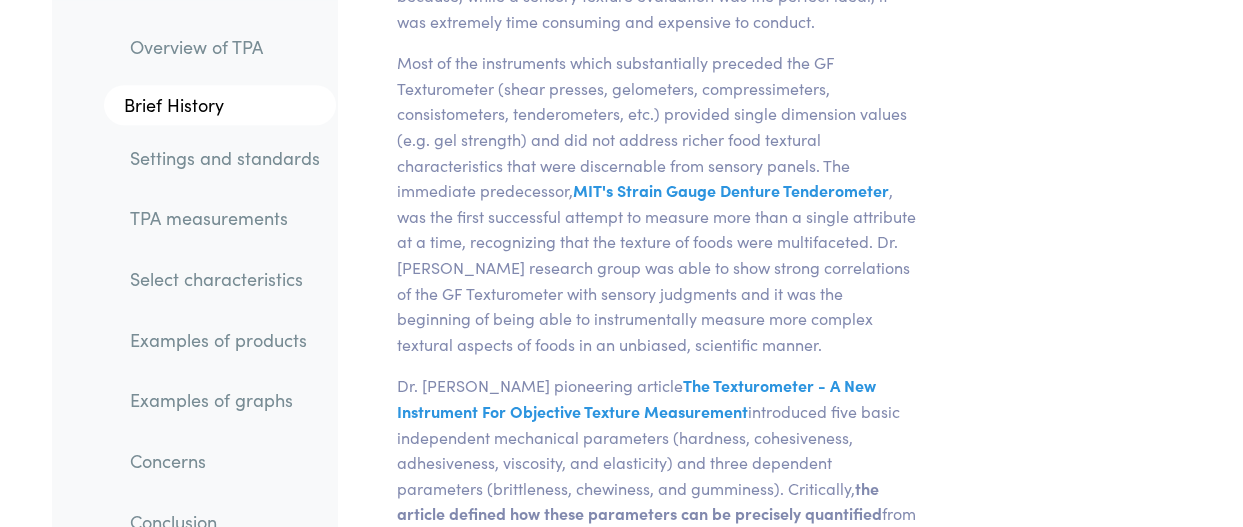 click on "Enjoy this guide?
Share it!" at bounding box center [1085, 5524] 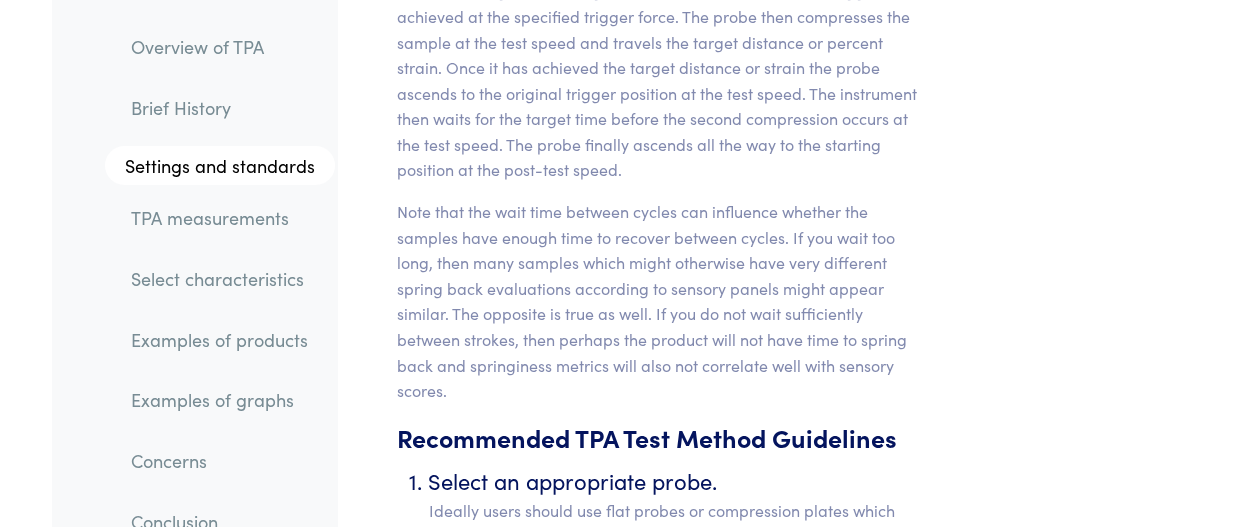 scroll, scrollTop: 8985, scrollLeft: 0, axis: vertical 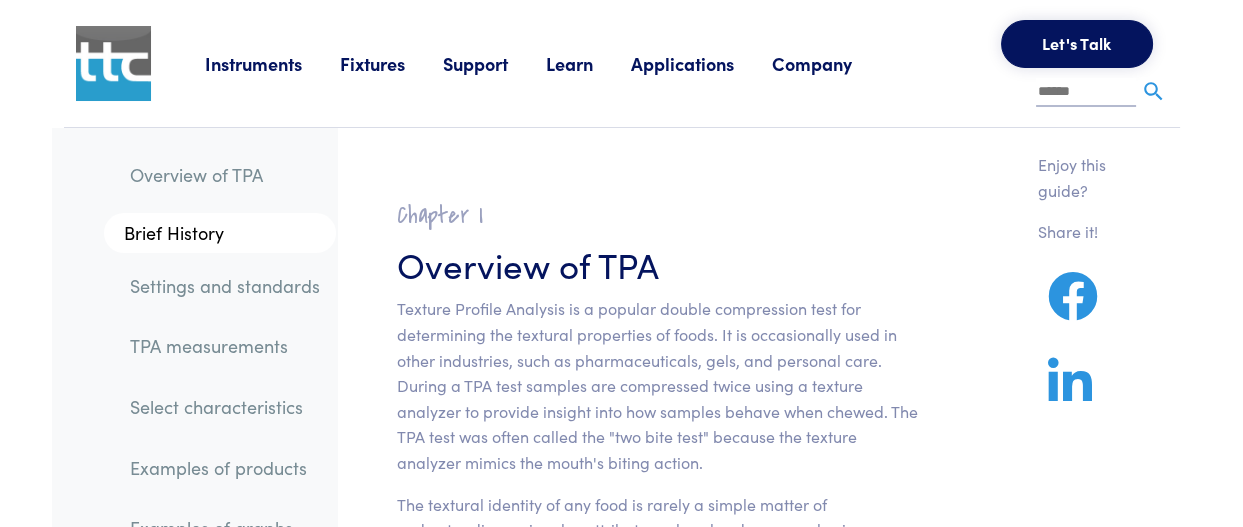 click on "Instruments" at bounding box center (272, 63) 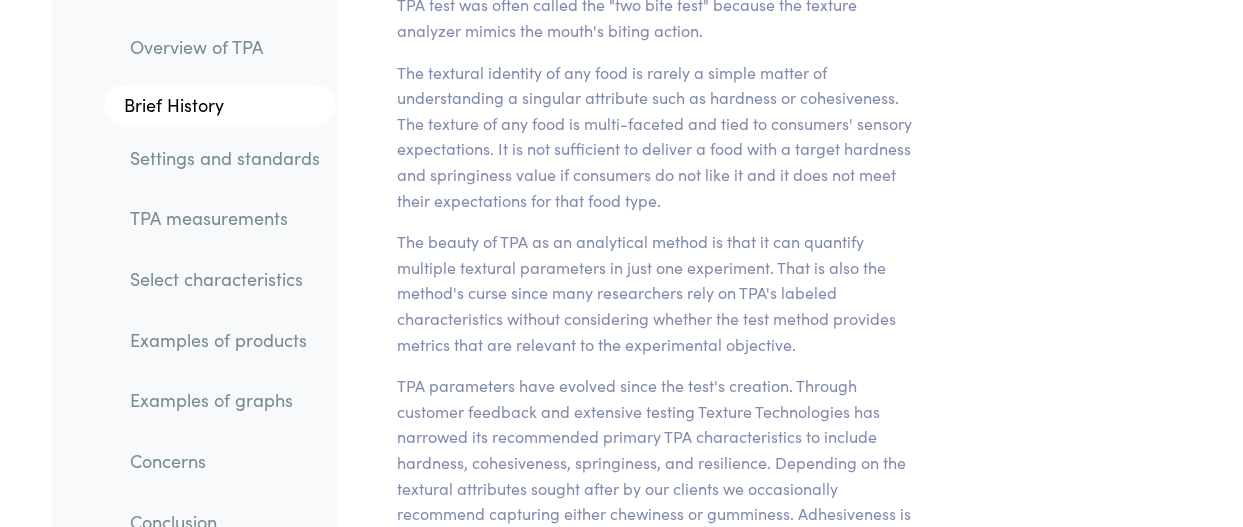 scroll, scrollTop: 444, scrollLeft: 0, axis: vertical 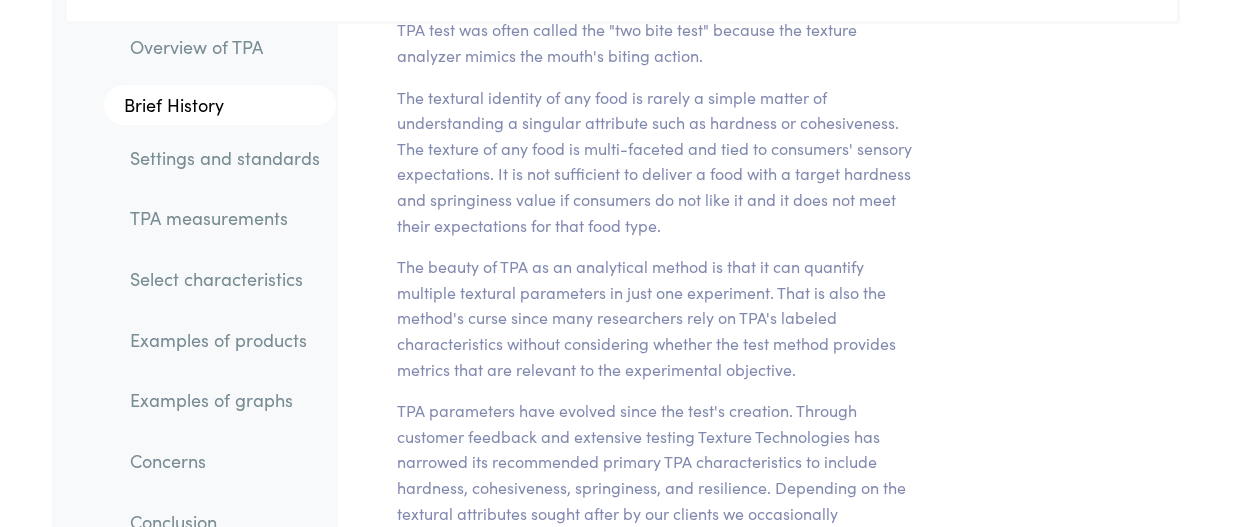 click on "Settings and standards" at bounding box center (225, 157) 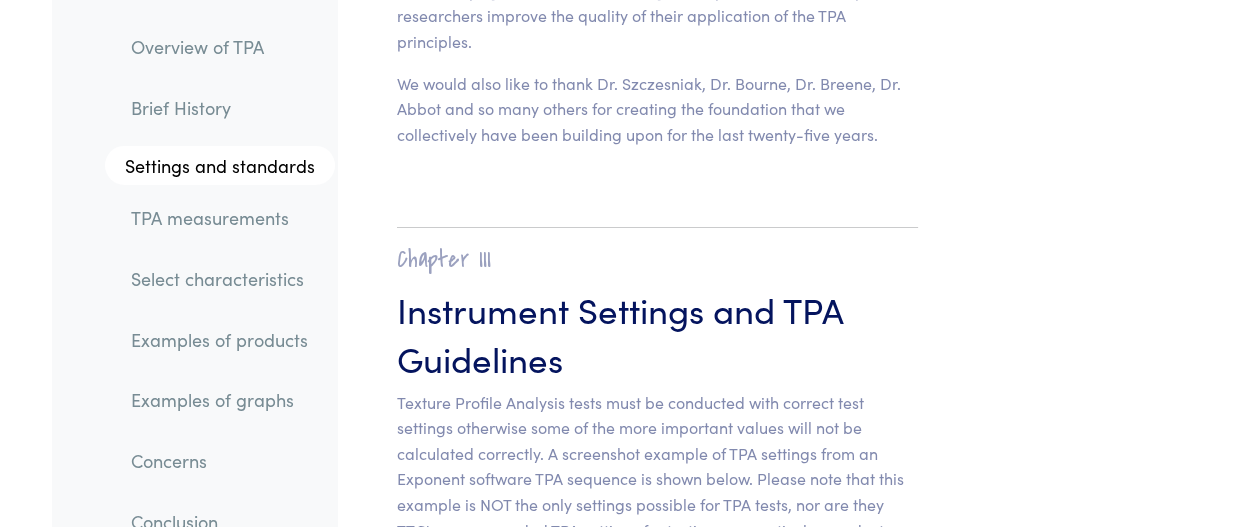 scroll, scrollTop: 8371, scrollLeft: 0, axis: vertical 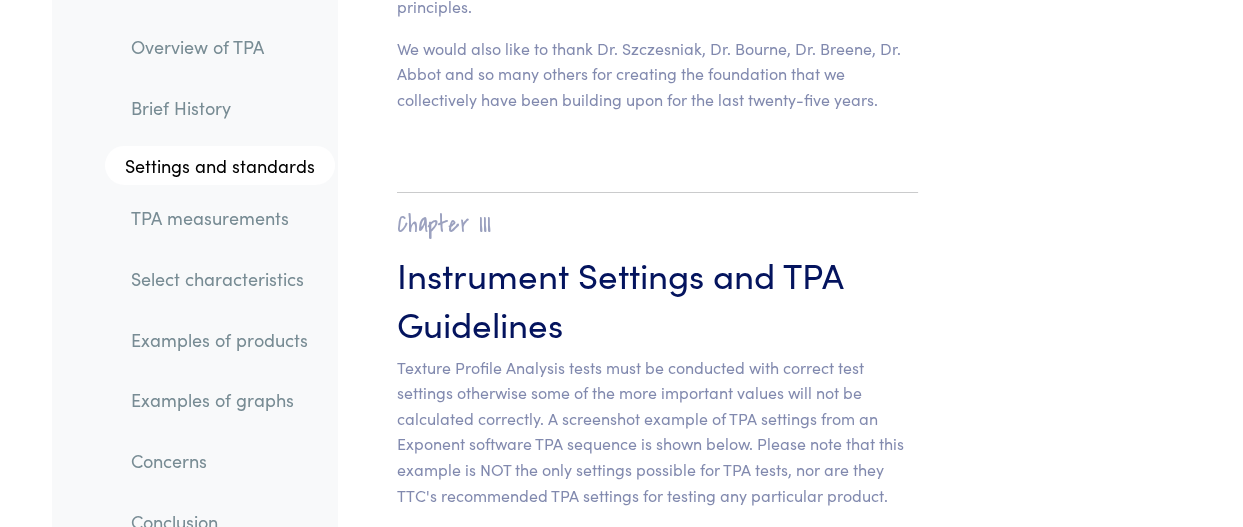 click on "Examples of graphs" at bounding box center [225, 400] 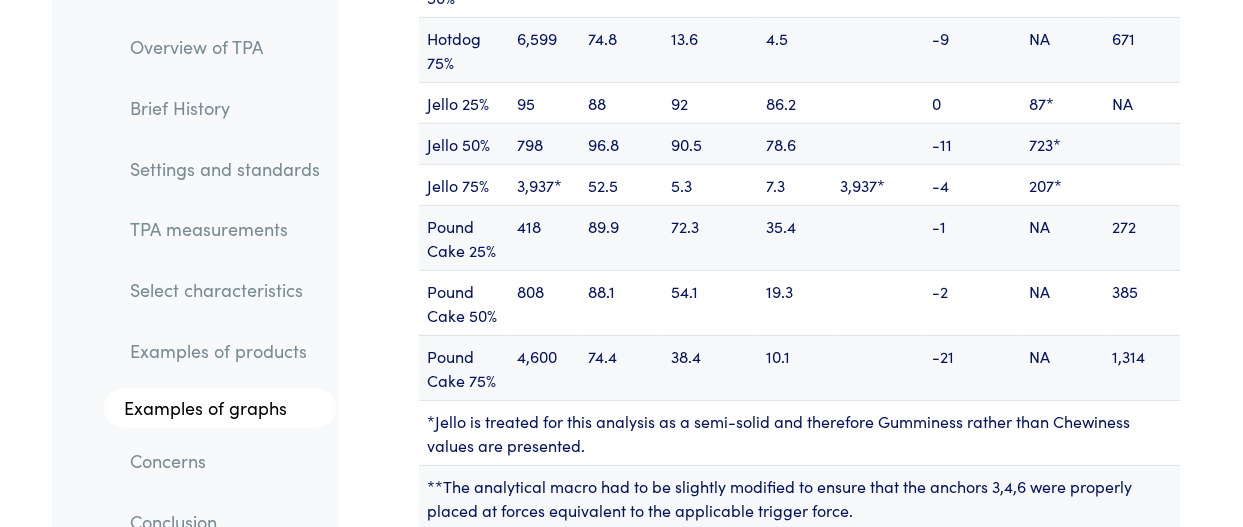 scroll, scrollTop: 26843, scrollLeft: 0, axis: vertical 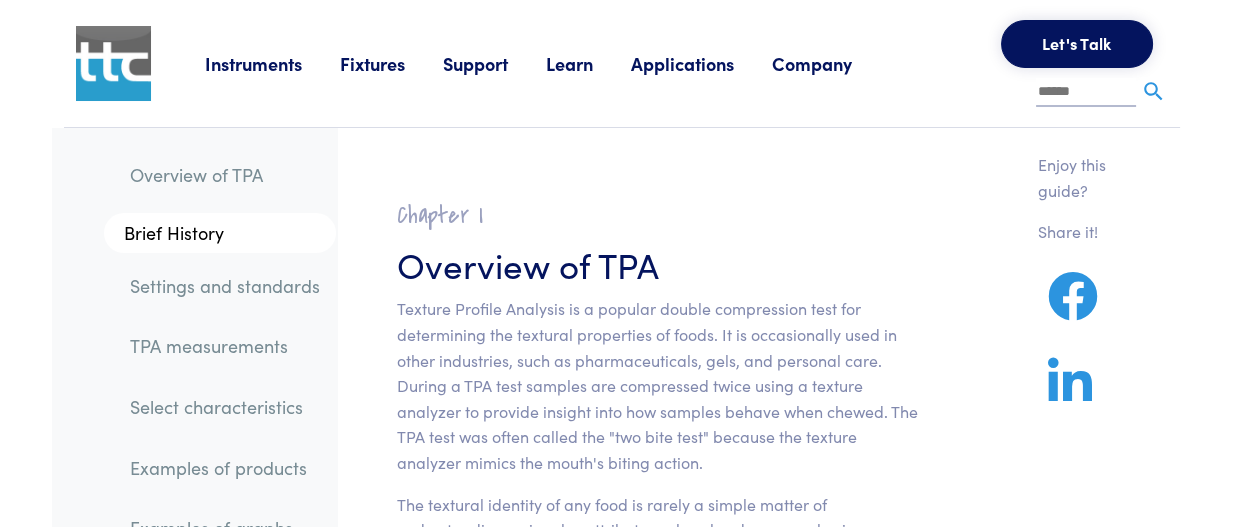 click on "Fixtures" at bounding box center (391, 63) 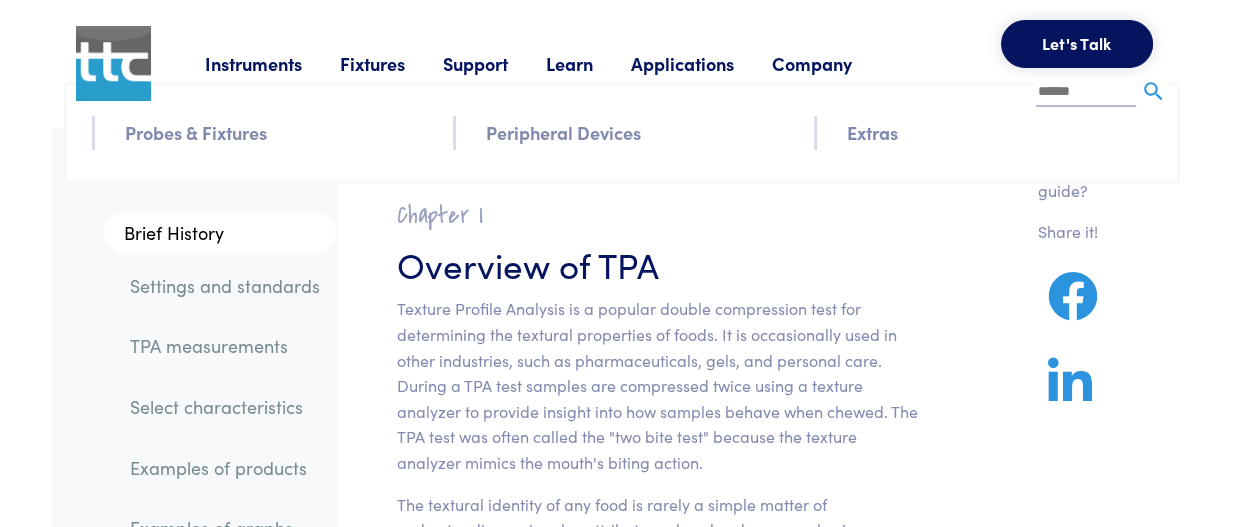 click on "Probes & Fixtures" at bounding box center (196, 132) 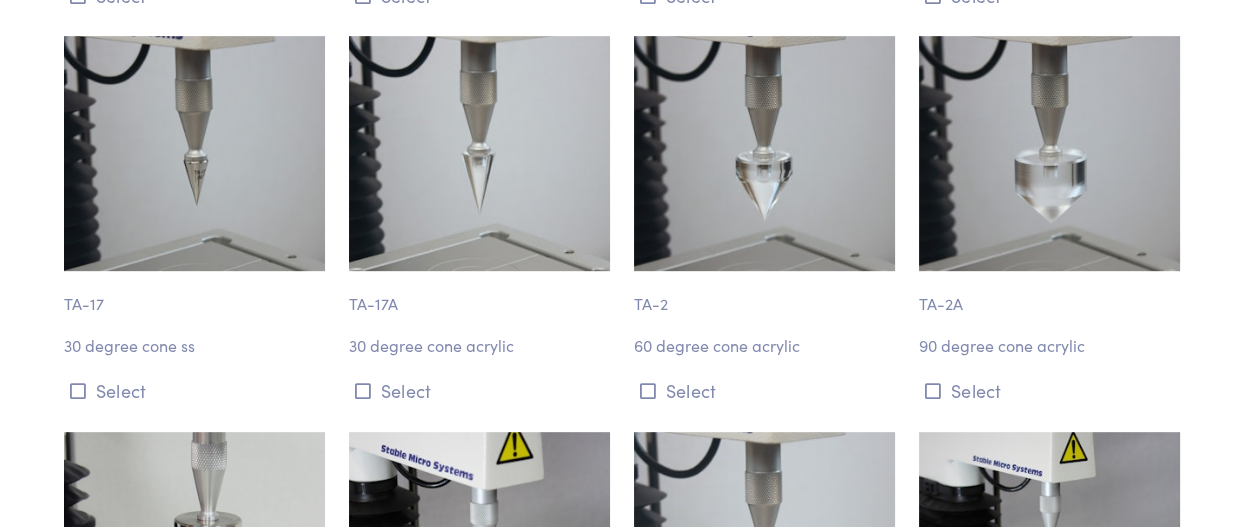 scroll, scrollTop: 1295, scrollLeft: 0, axis: vertical 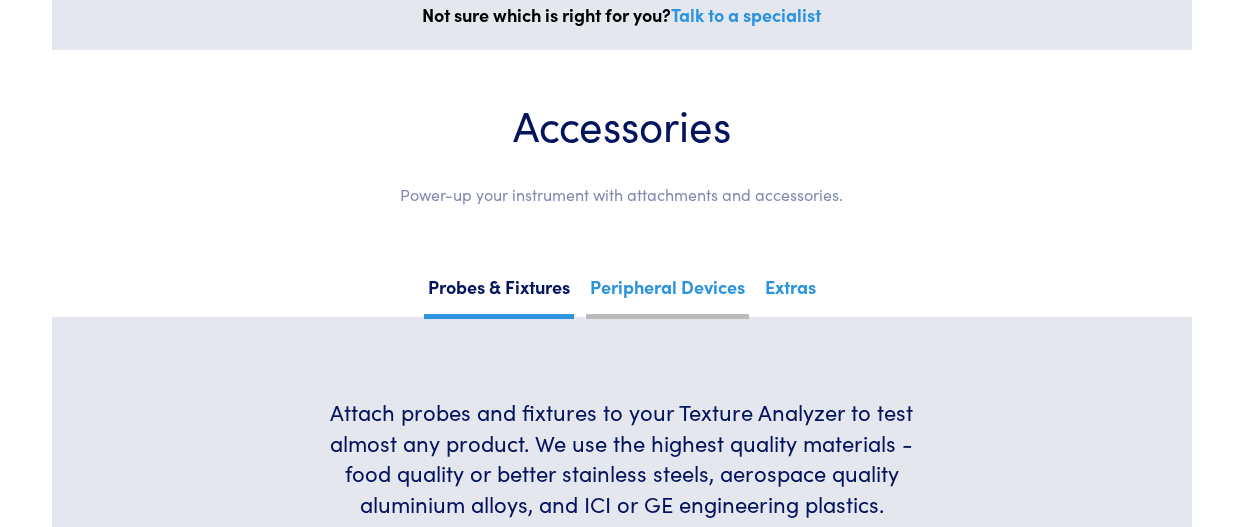 click on "Peripheral Devices" at bounding box center [667, 294] 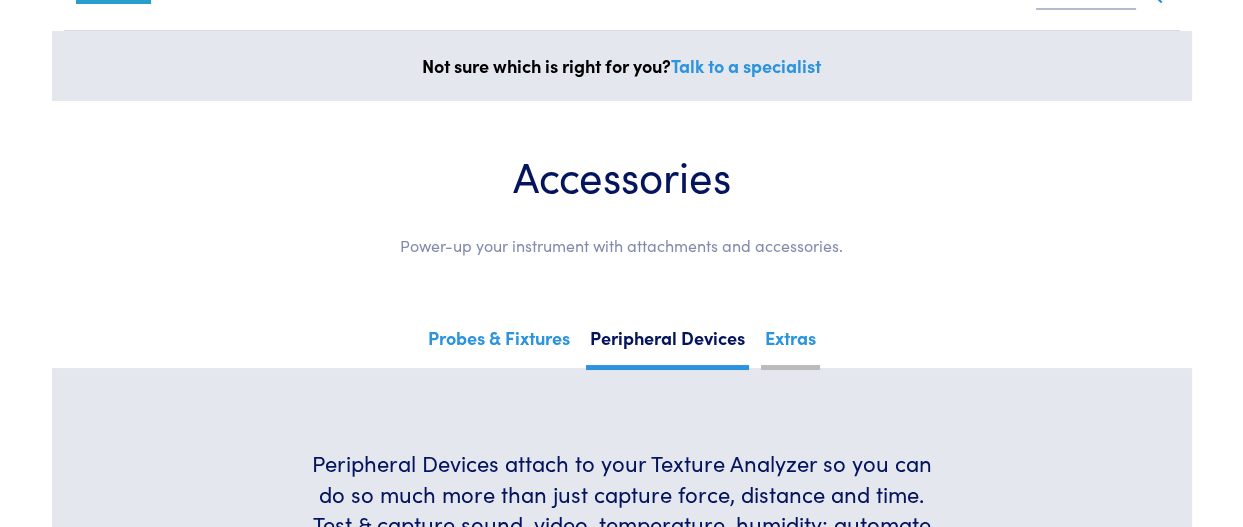 scroll, scrollTop: 110, scrollLeft: 0, axis: vertical 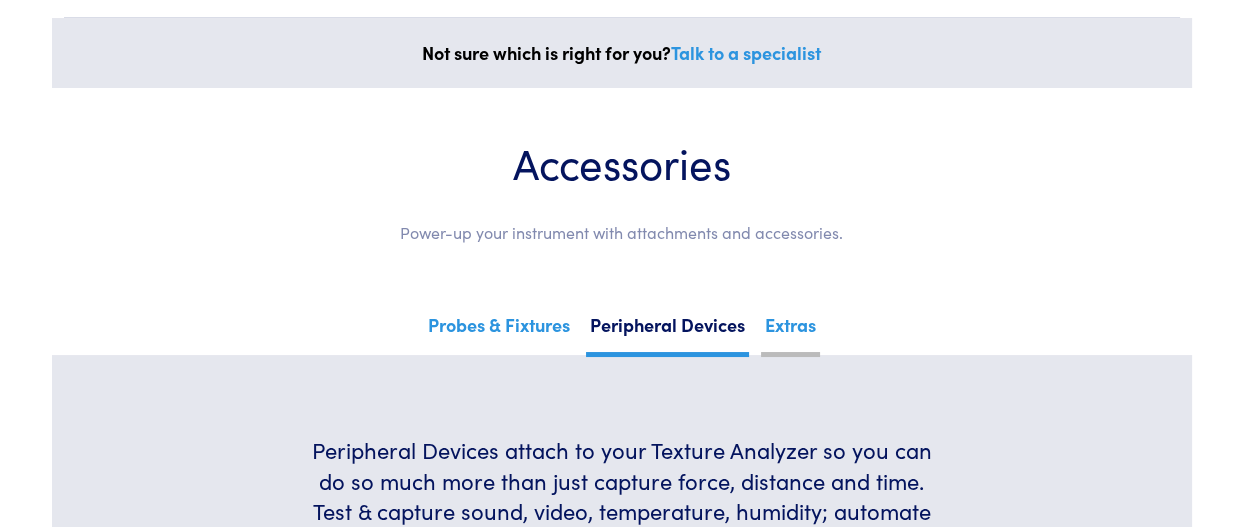 click on "Extras" at bounding box center [790, 332] 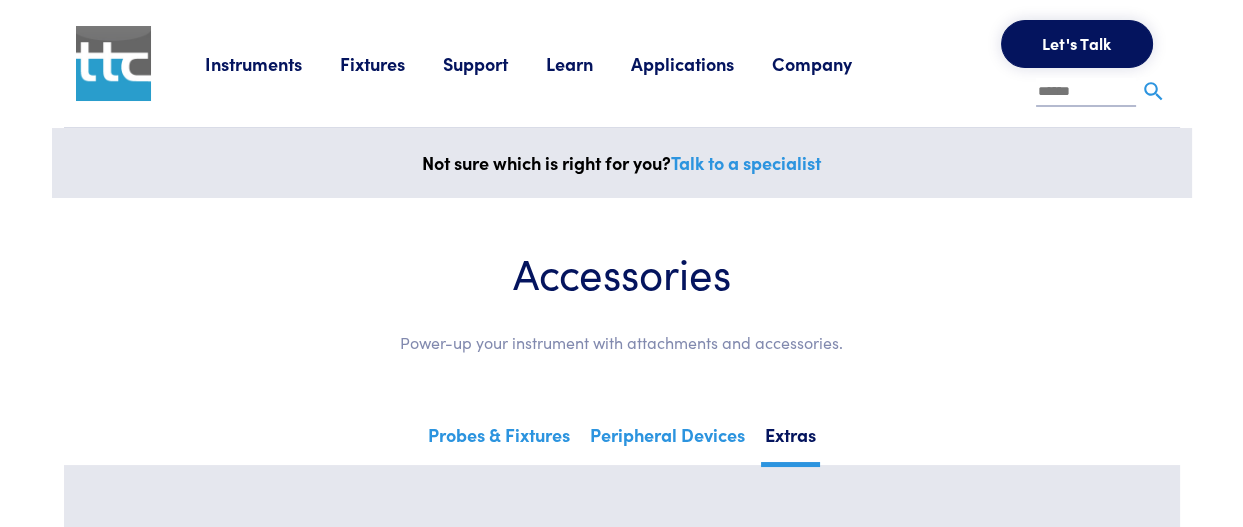 scroll, scrollTop: 0, scrollLeft: 0, axis: both 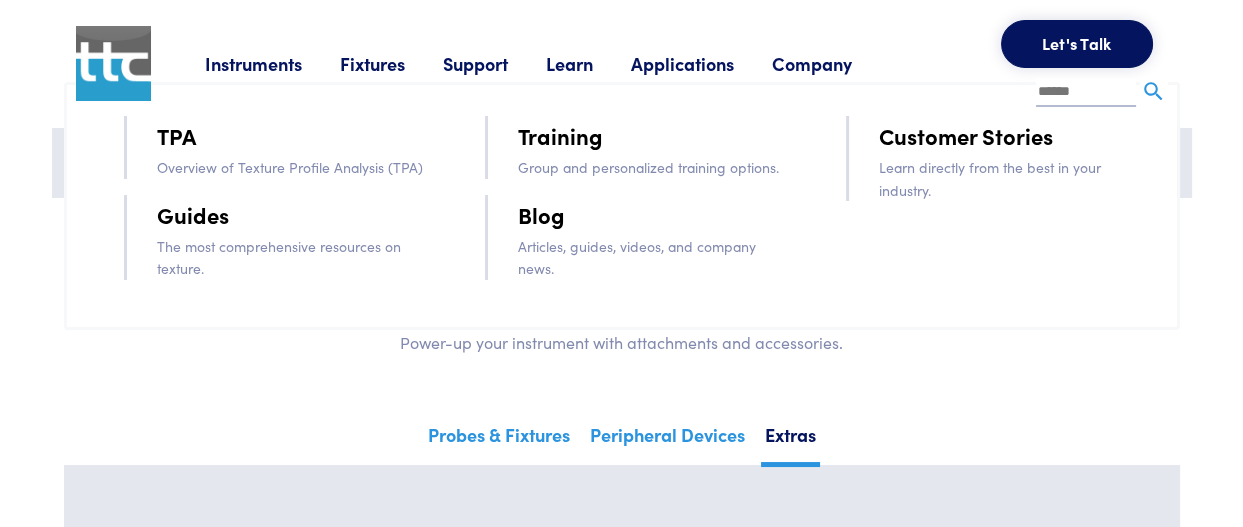 click on "Guides" at bounding box center [193, 214] 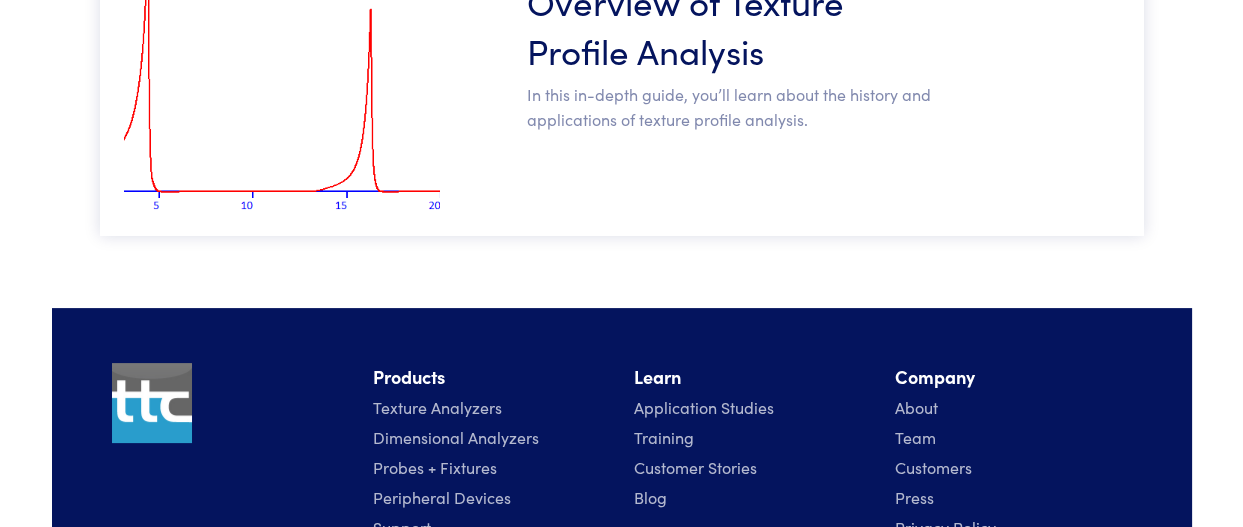 scroll, scrollTop: 740, scrollLeft: 0, axis: vertical 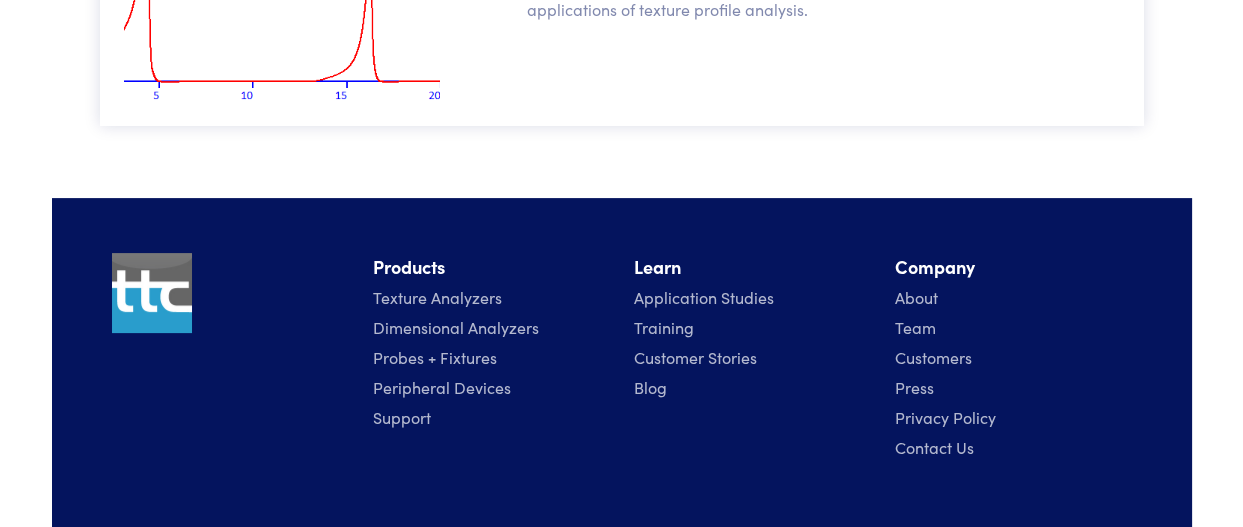 click on "Dimensional Analyzers" at bounding box center [456, 327] 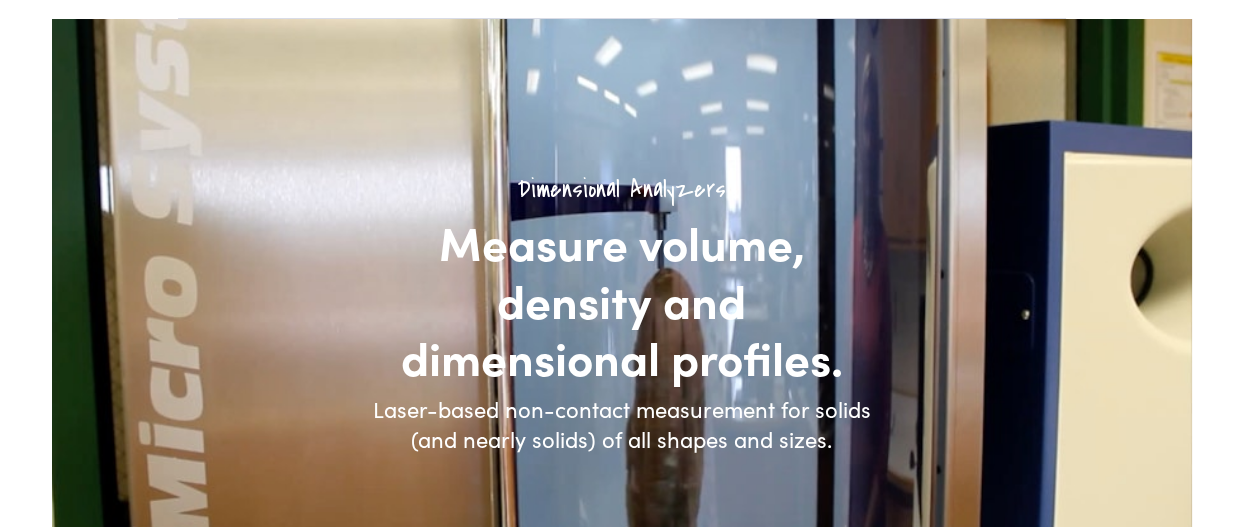 scroll, scrollTop: 444, scrollLeft: 0, axis: vertical 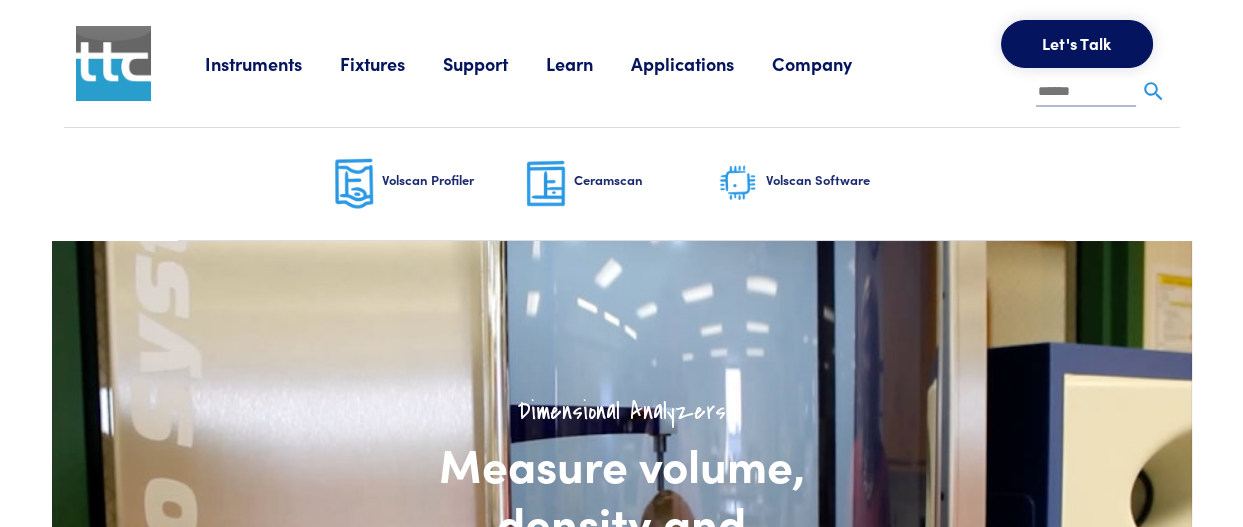 drag, startPoint x: 1252, startPoint y: 55, endPoint x: 1236, endPoint y: -26, distance: 82.565125 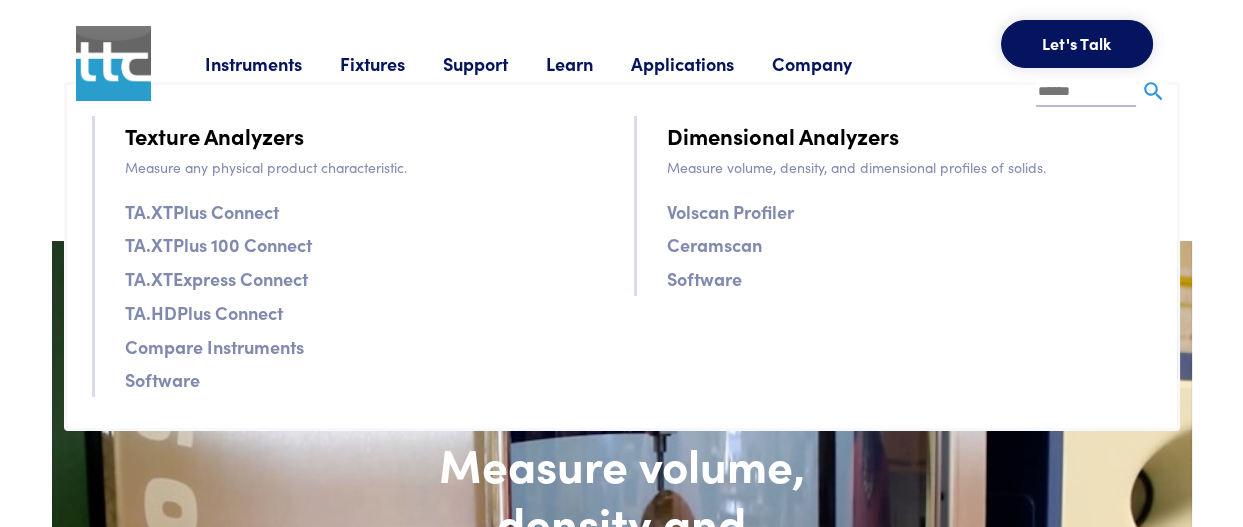 click on "Learn" at bounding box center (588, 63) 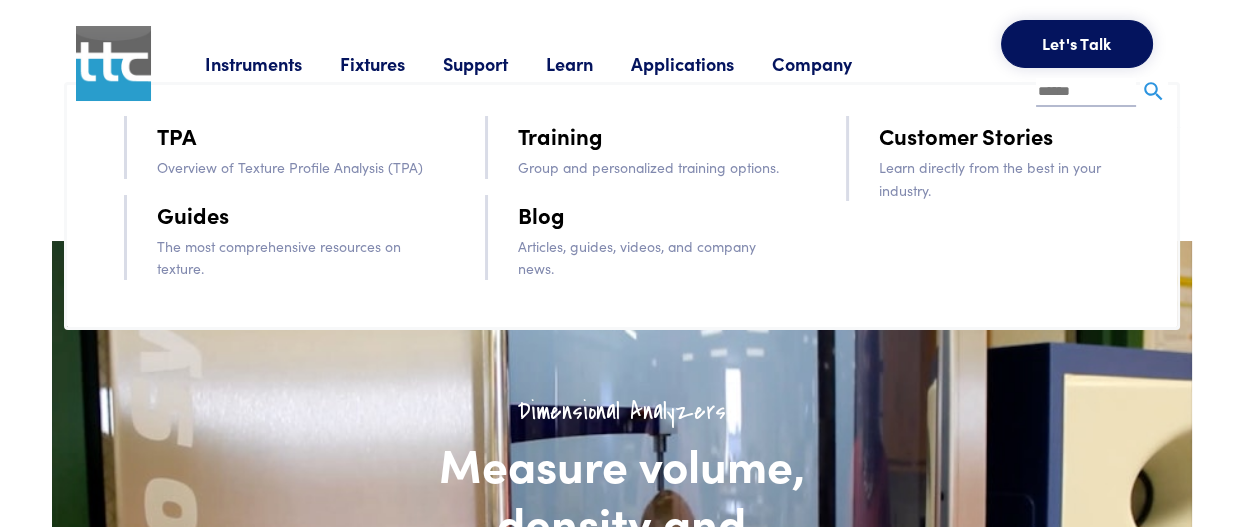 click on "Guides" at bounding box center (193, 214) 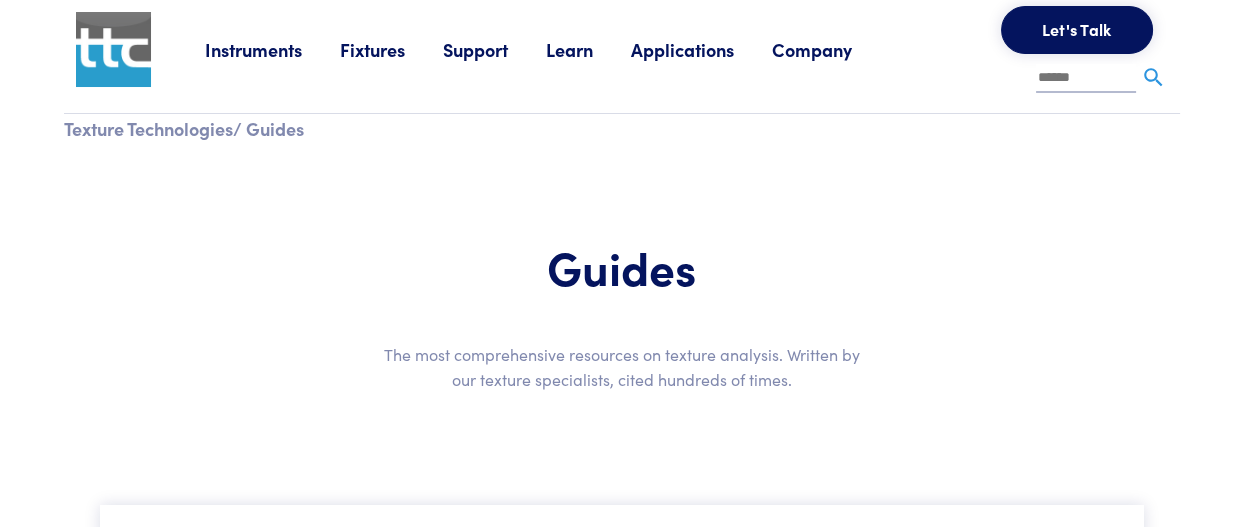 scroll, scrollTop: 0, scrollLeft: 0, axis: both 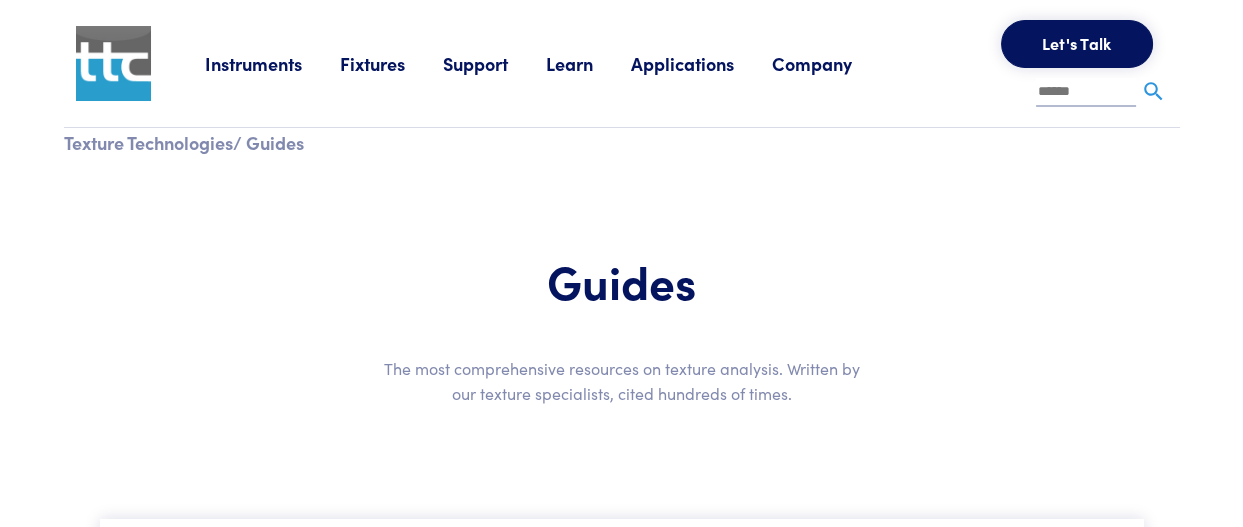 click on "Instruments" at bounding box center (272, 63) 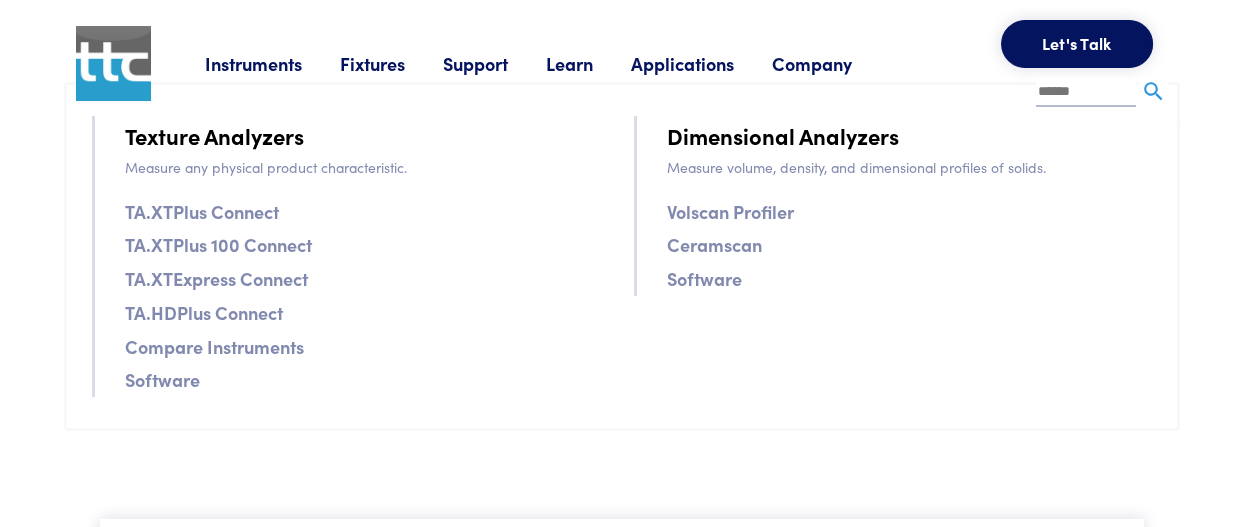 click at bounding box center (113, 63) 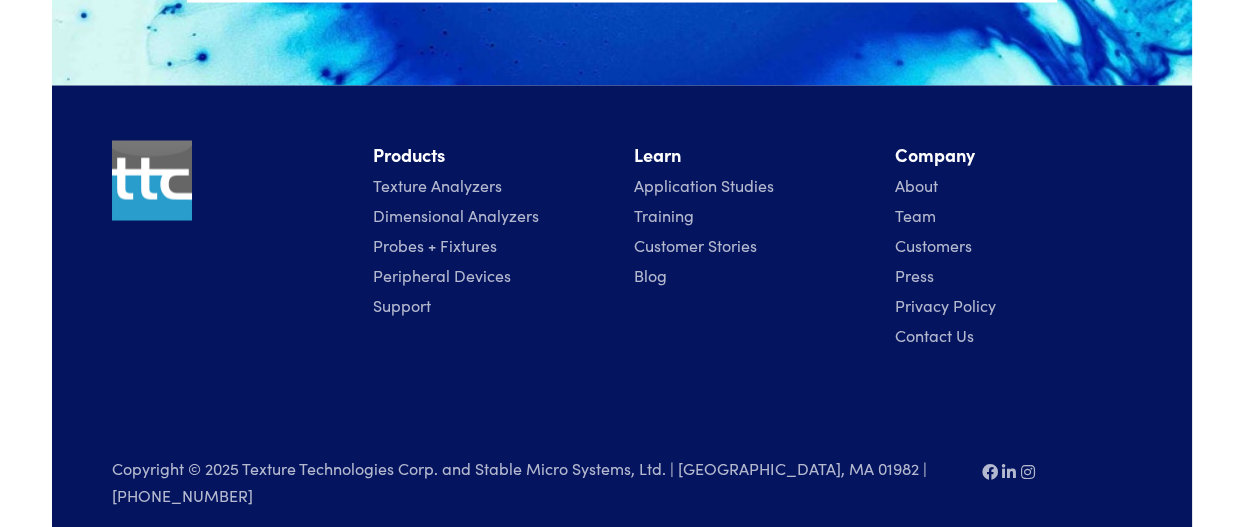 scroll, scrollTop: 4885, scrollLeft: 0, axis: vertical 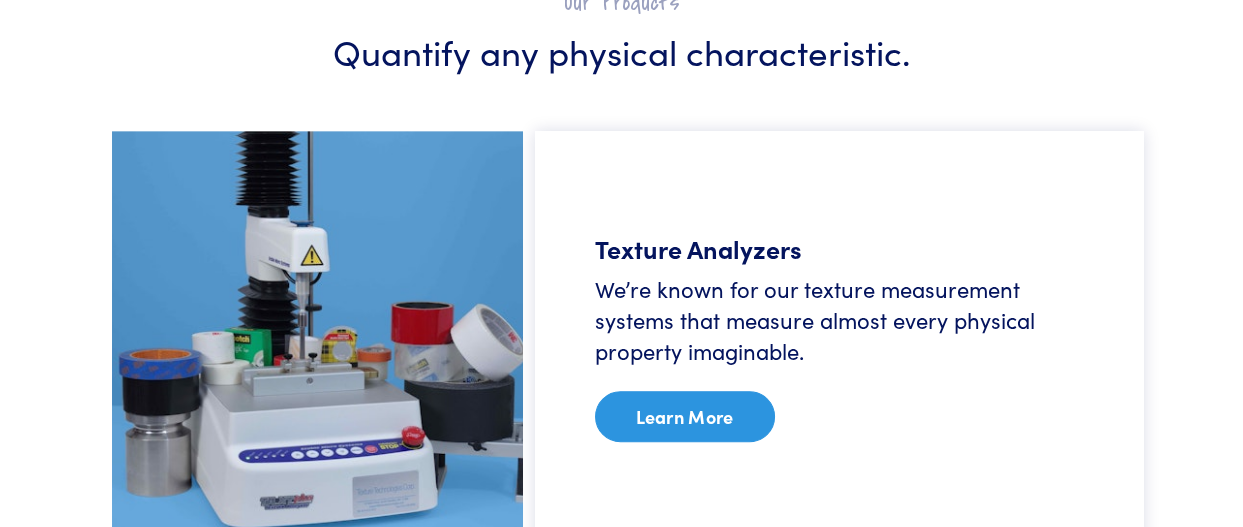 click on "Learn More" at bounding box center (685, 417) 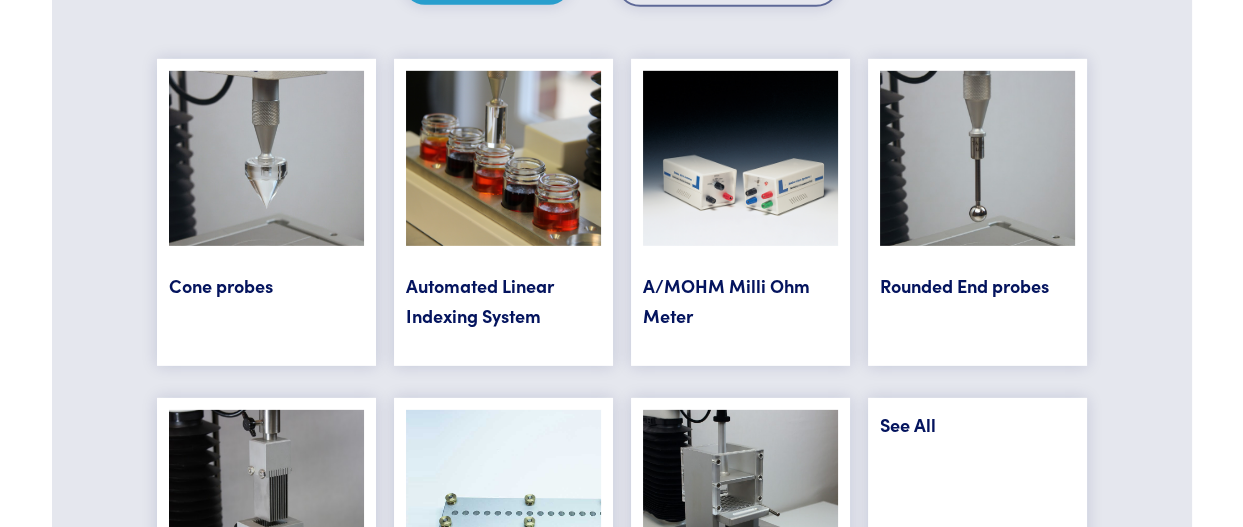 scroll, scrollTop: 8000, scrollLeft: 0, axis: vertical 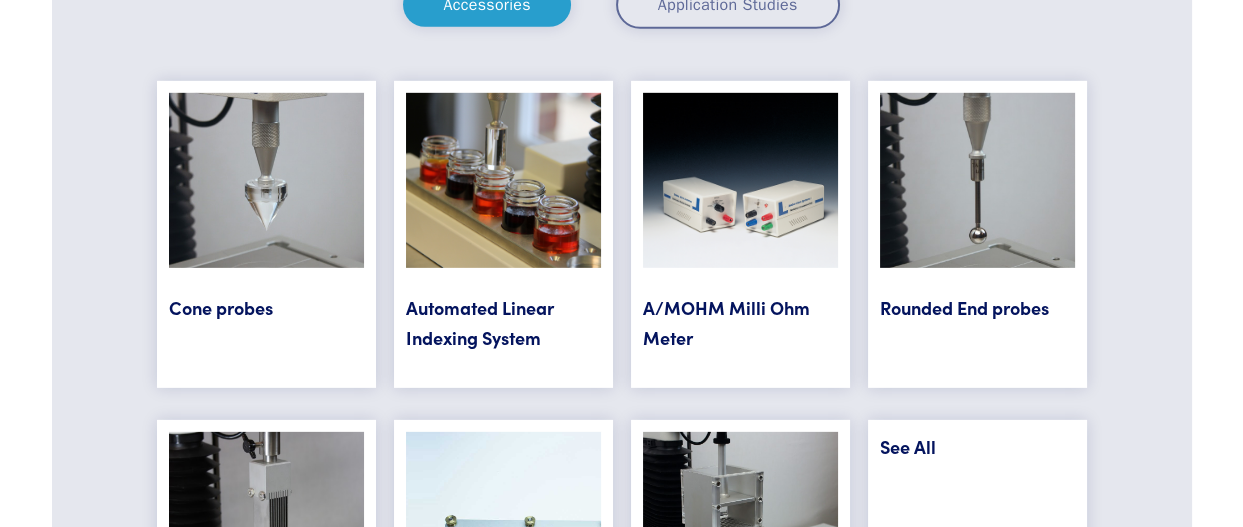 click at bounding box center (977, 193) 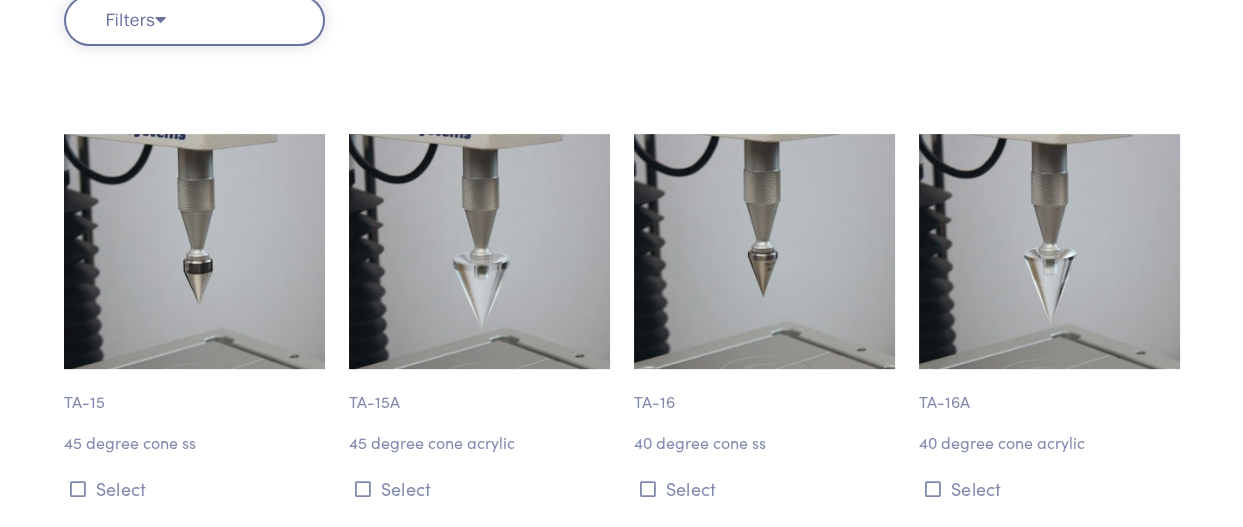 scroll, scrollTop: 851, scrollLeft: 0, axis: vertical 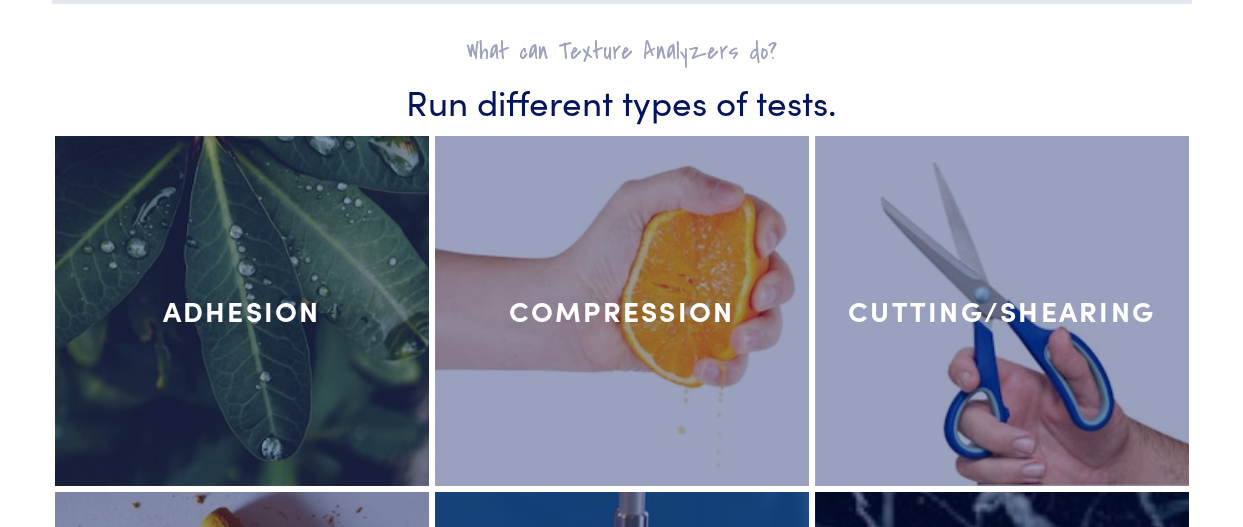 click on "Adhesion" at bounding box center [242, 311] 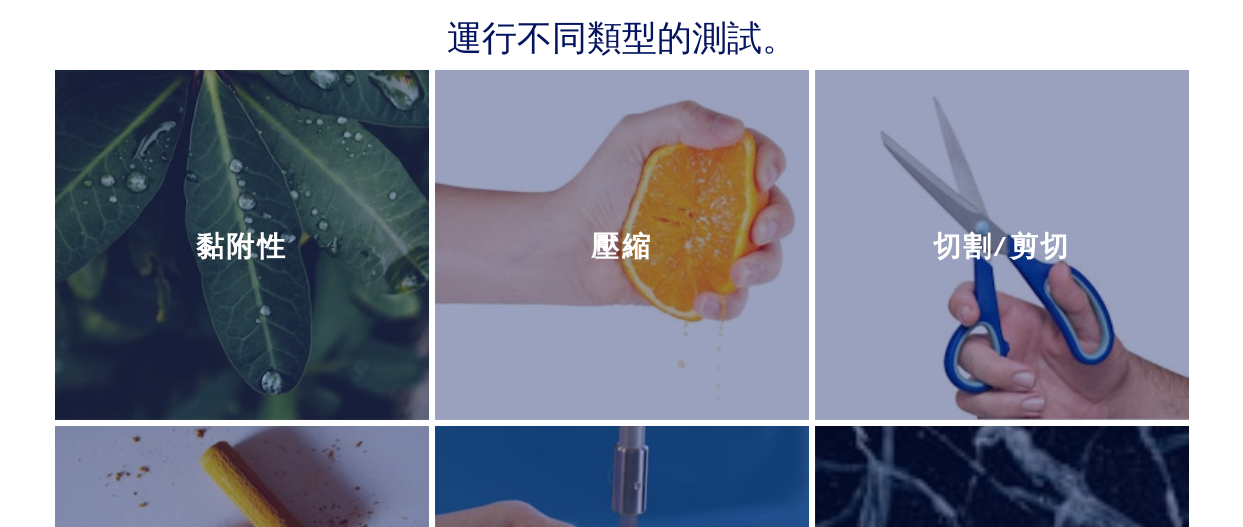 scroll, scrollTop: 8631, scrollLeft: 0, axis: vertical 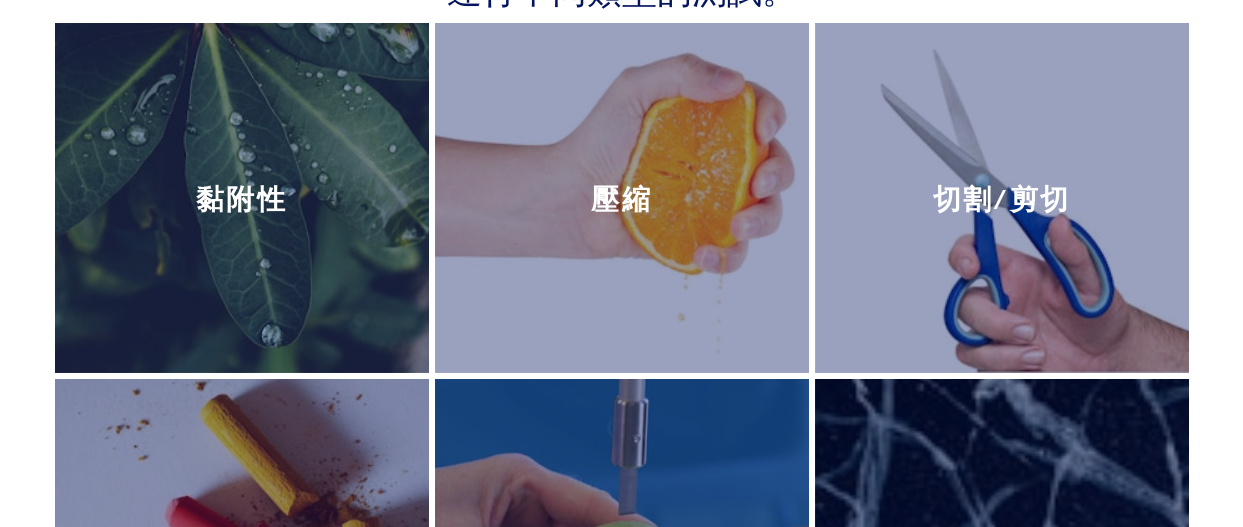 click at bounding box center [622, 198] 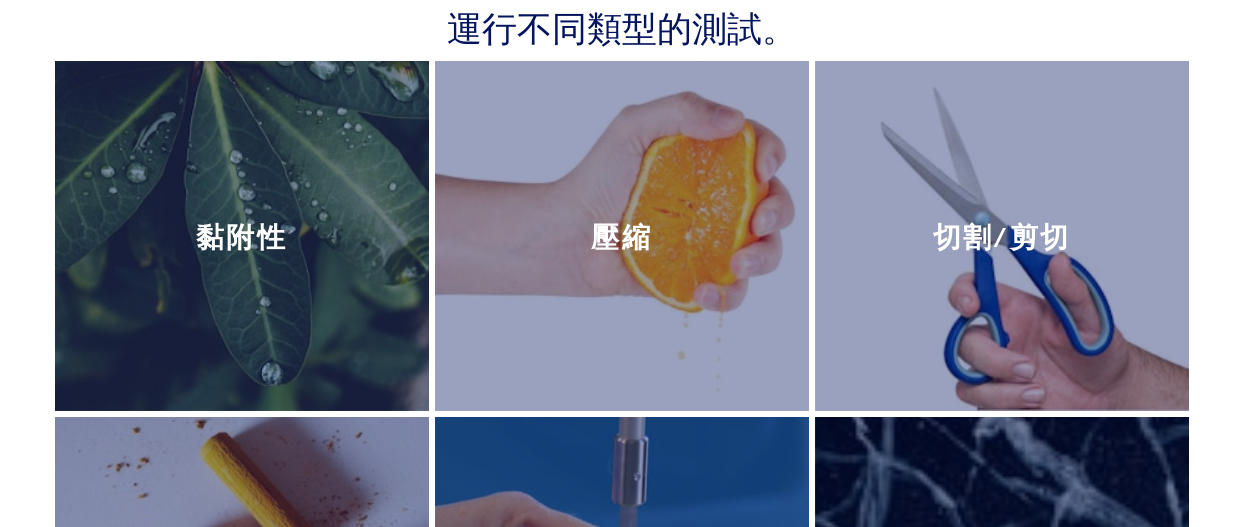 click on "壓縮" at bounding box center (621, 235) 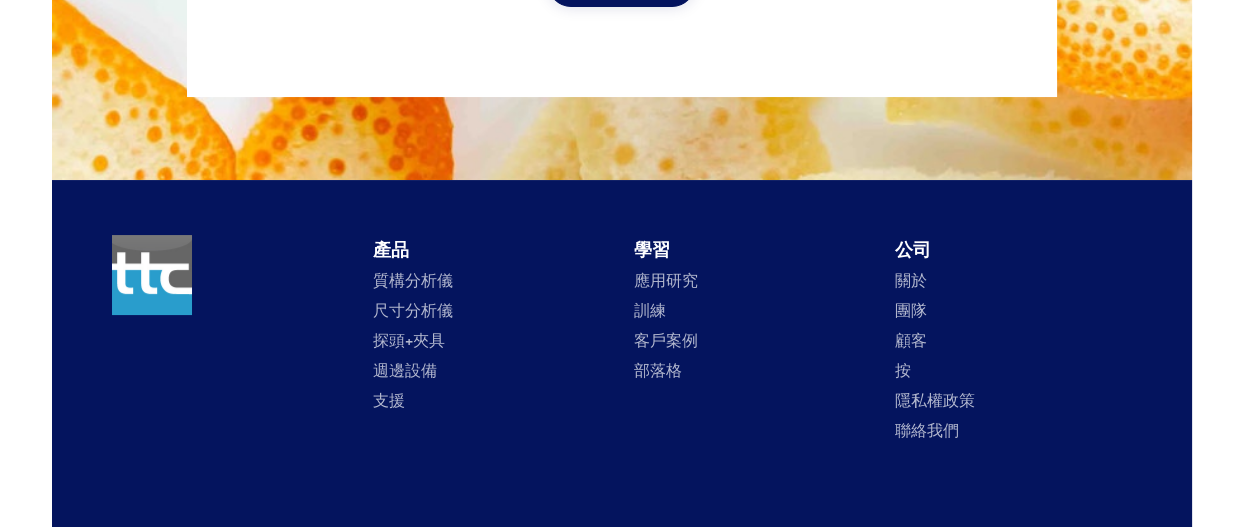 scroll, scrollTop: 10135, scrollLeft: 0, axis: vertical 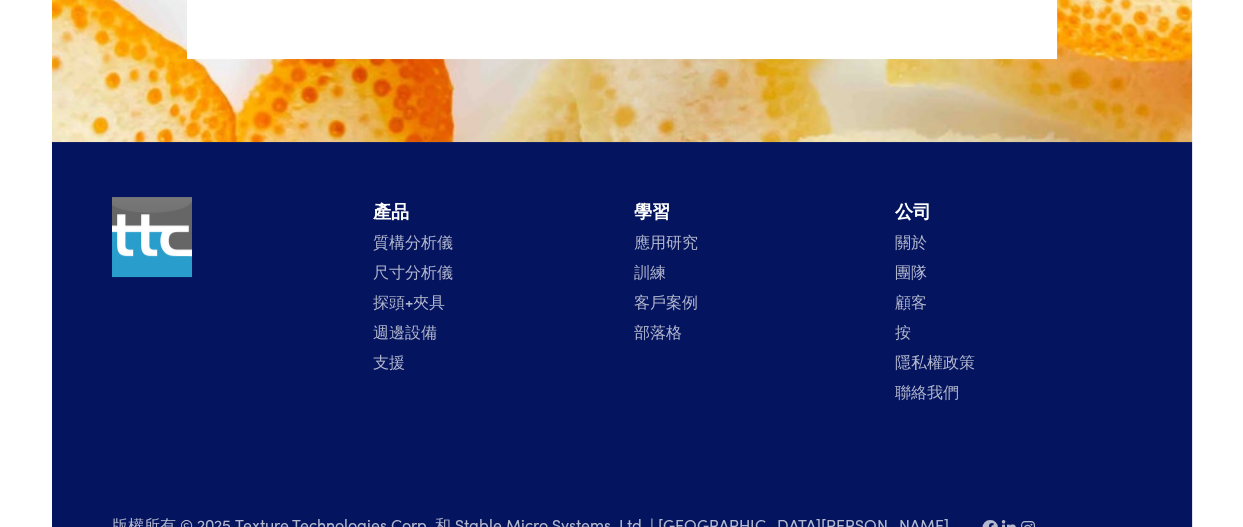 click on "探頭+夾具" at bounding box center (409, 301) 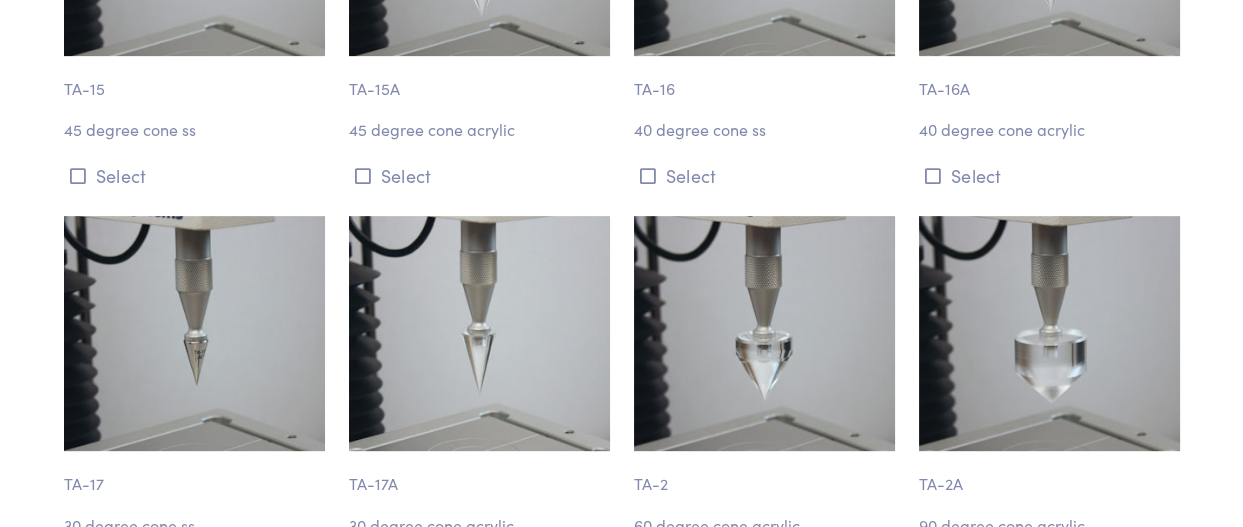 scroll, scrollTop: 1111, scrollLeft: 0, axis: vertical 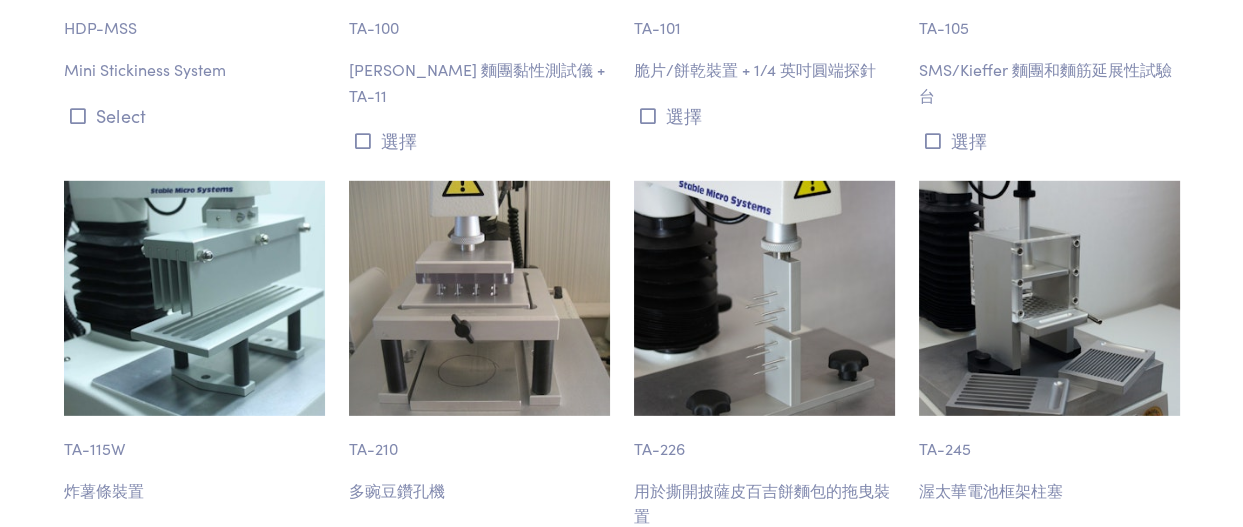 drag, startPoint x: 1248, startPoint y: 55, endPoint x: 1185, endPoint y: 479, distance: 428.65488 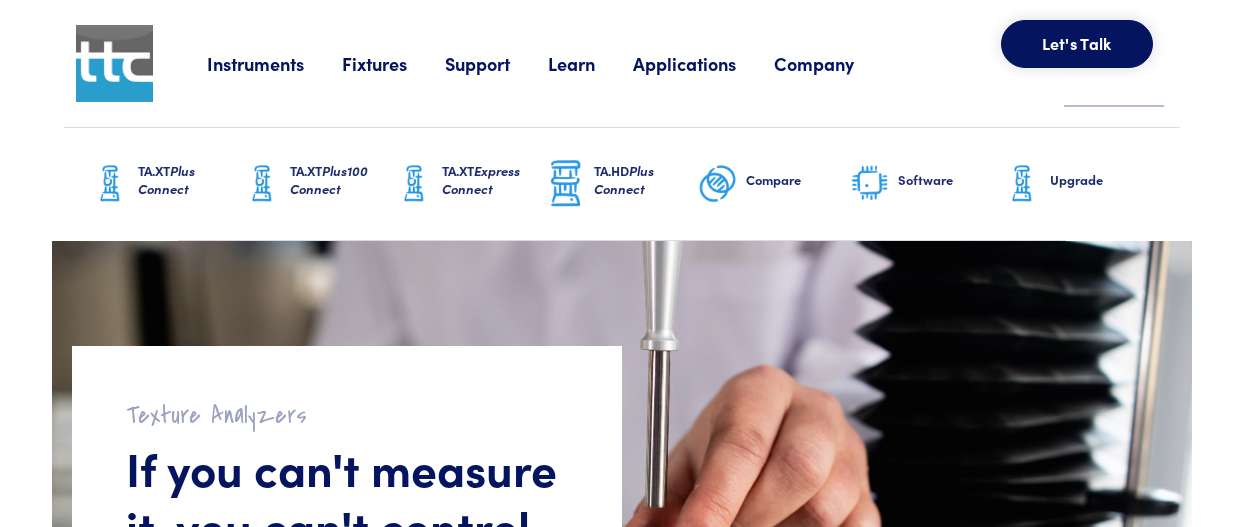 scroll, scrollTop: 10240, scrollLeft: 0, axis: vertical 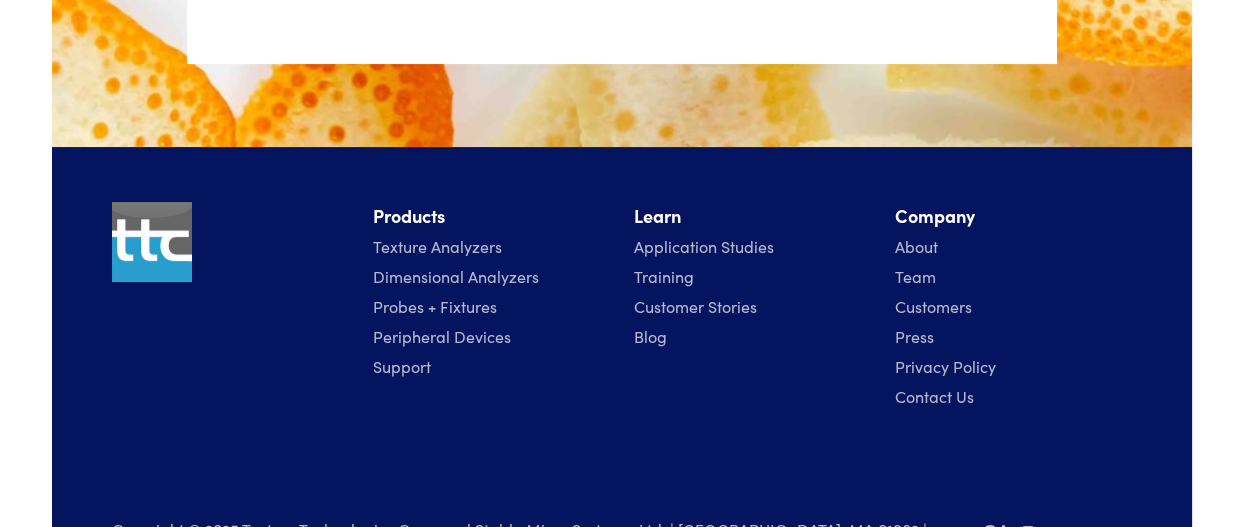 click on "Application Studies" at bounding box center [704, 246] 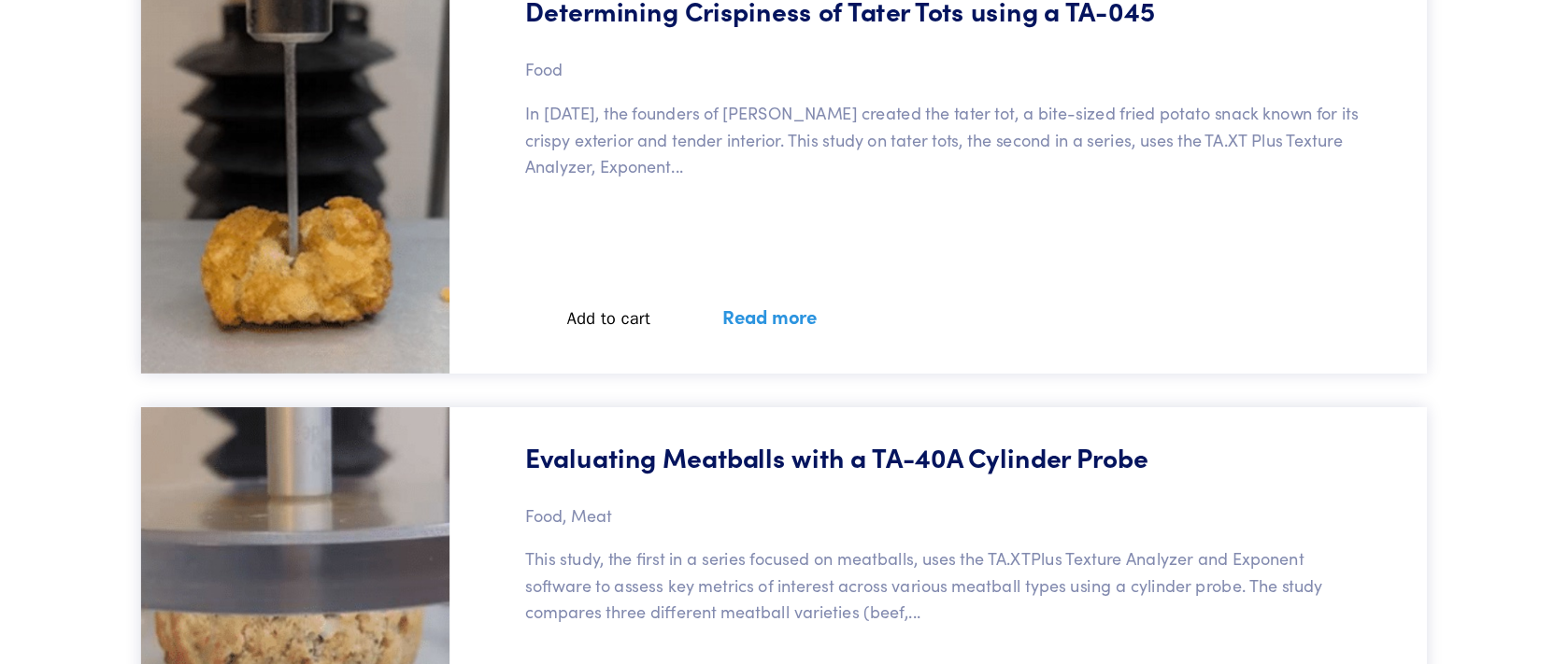 scroll, scrollTop: 3009, scrollLeft: 0, axis: vertical 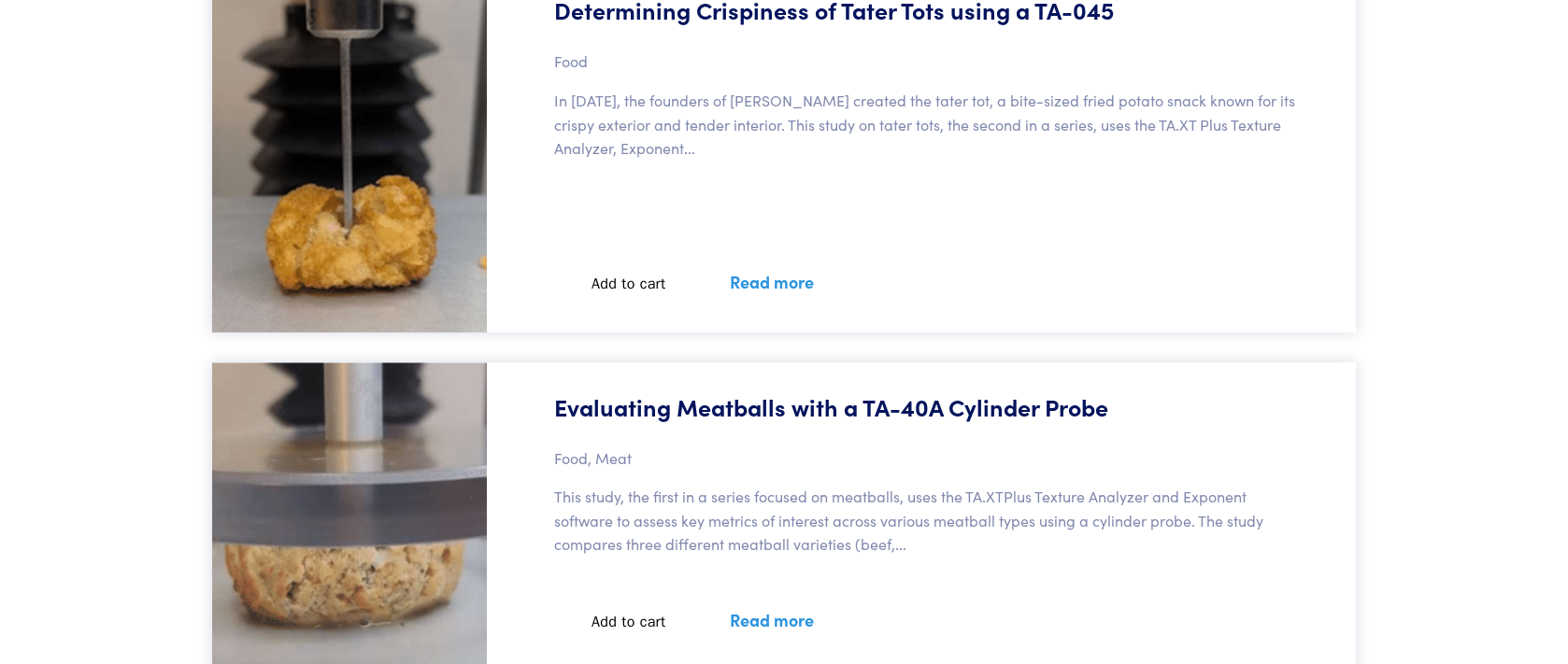 drag, startPoint x: 1007, startPoint y: 5, endPoint x: 119, endPoint y: 306, distance: 937.6273 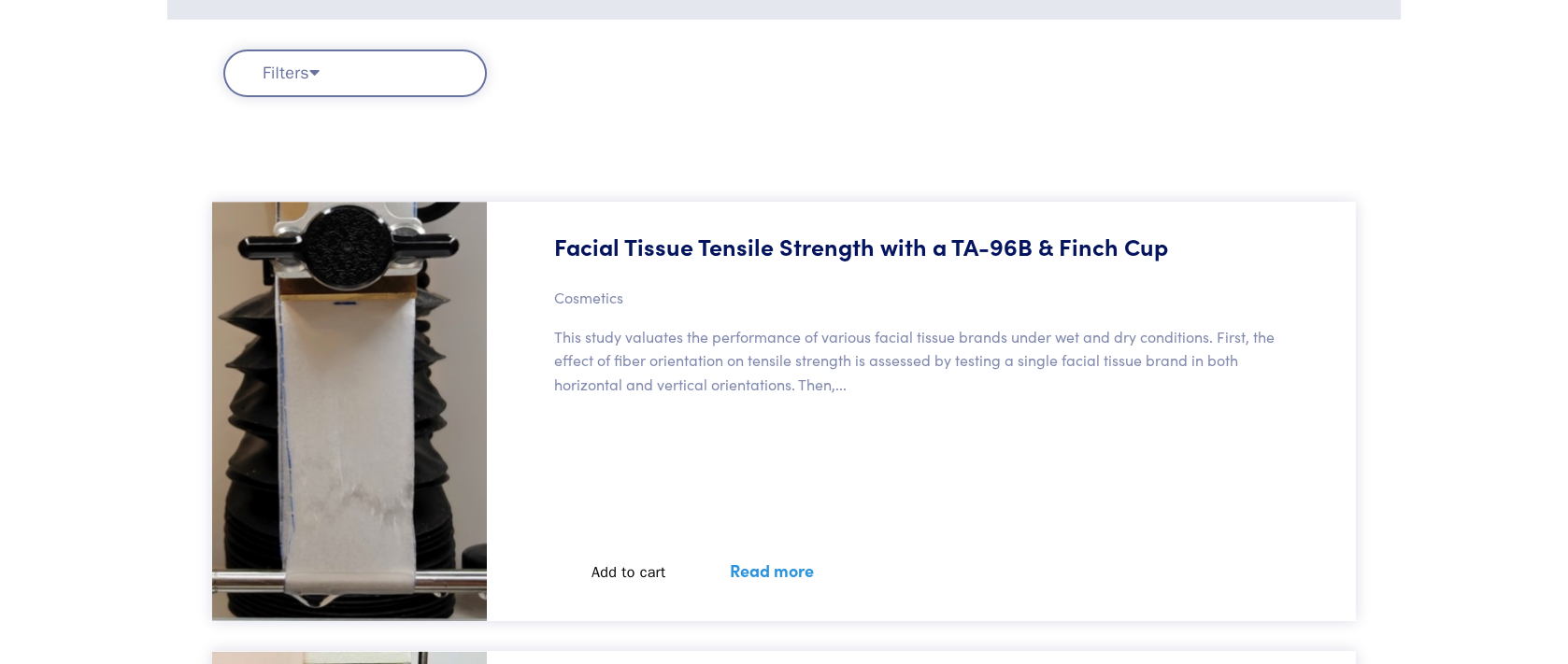 scroll, scrollTop: 581, scrollLeft: 0, axis: vertical 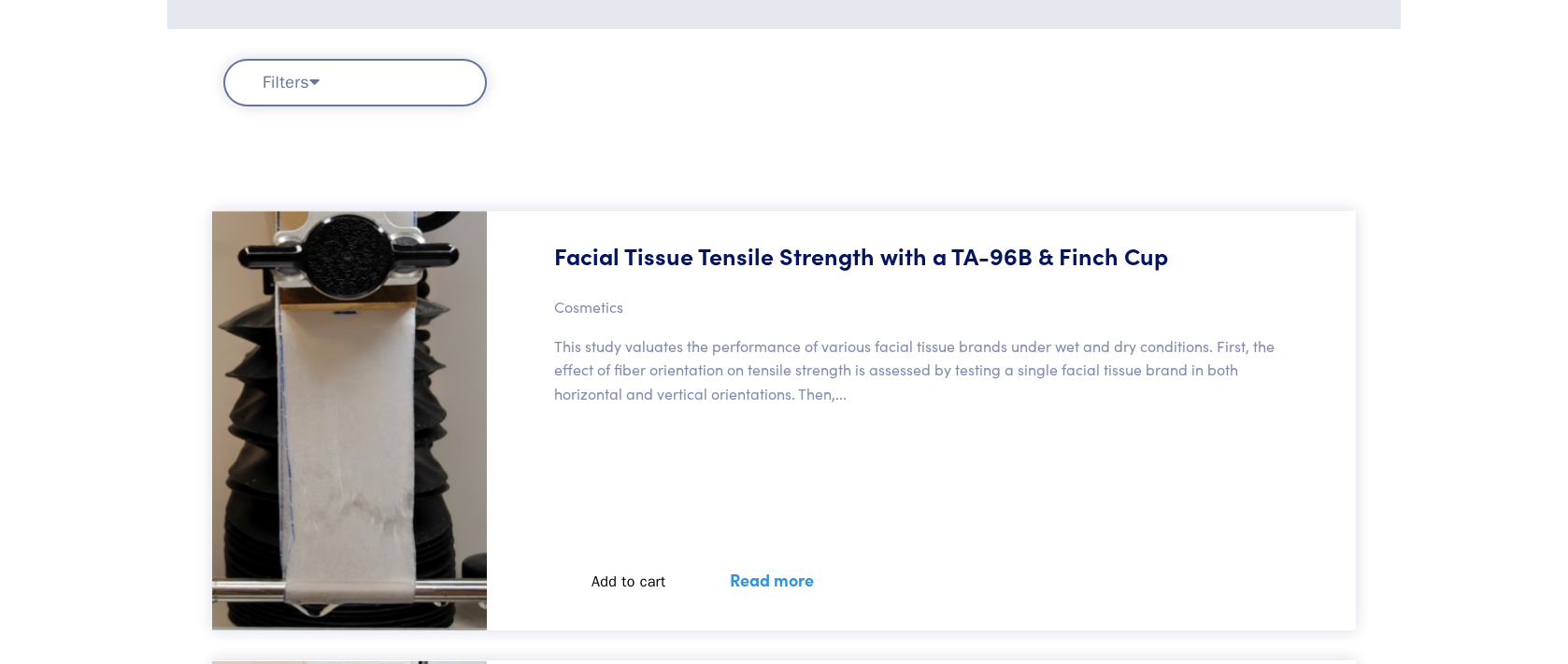 click at bounding box center (314, 81) 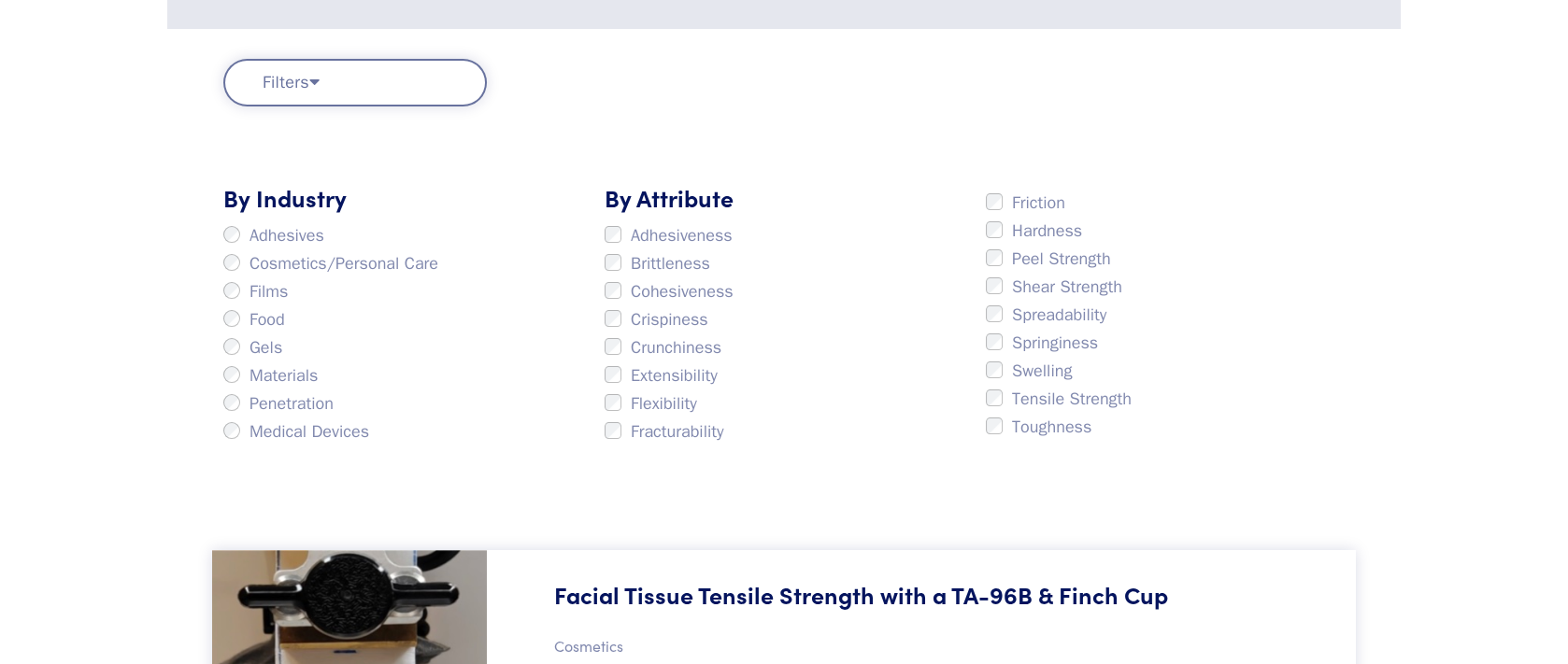 click at bounding box center [314, 81] 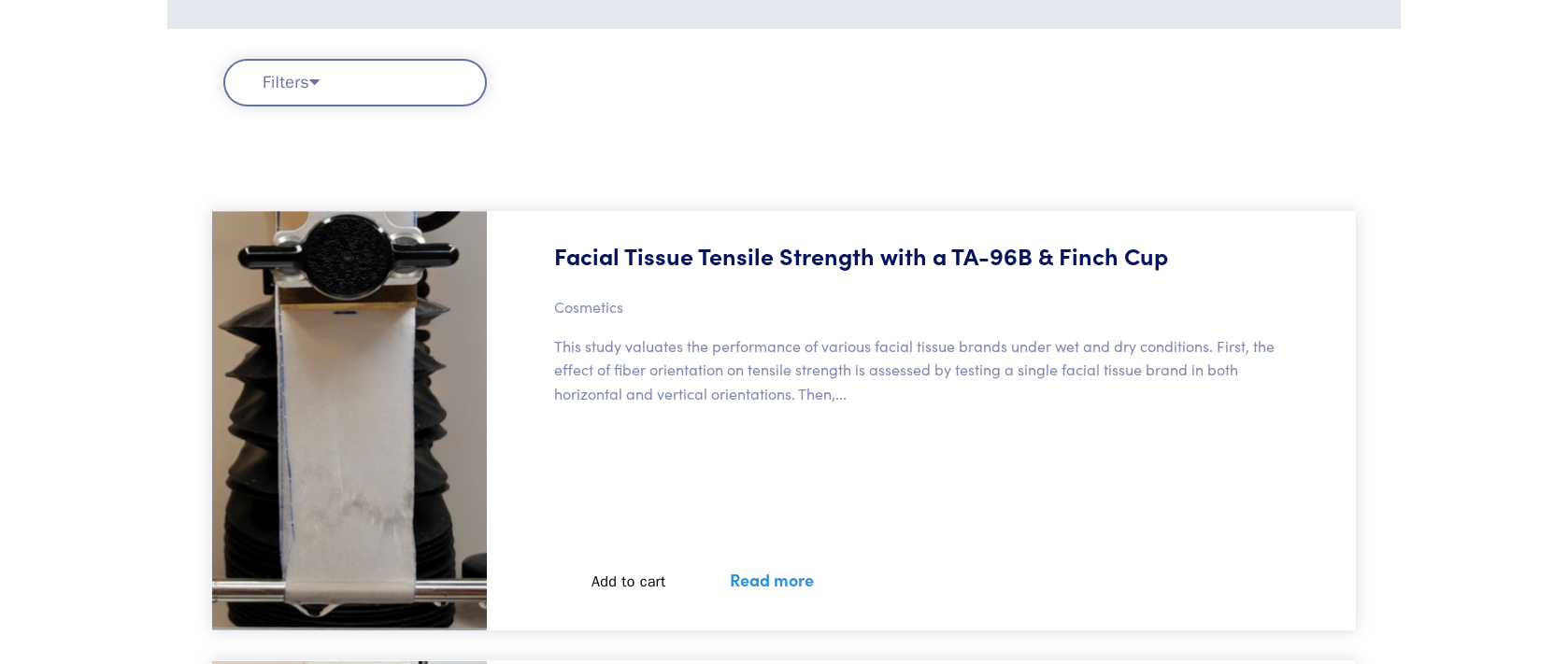 click at bounding box center [314, 81] 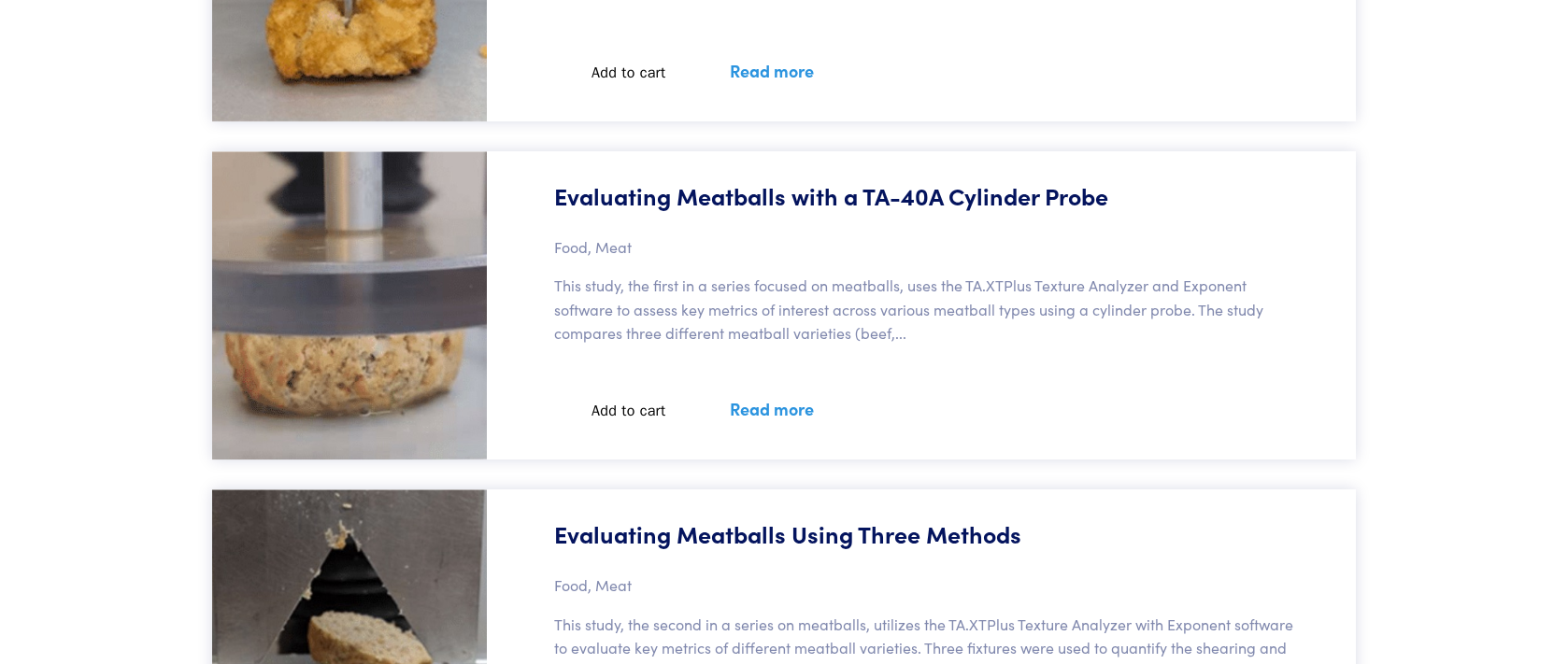 scroll, scrollTop: 3569, scrollLeft: 0, axis: vertical 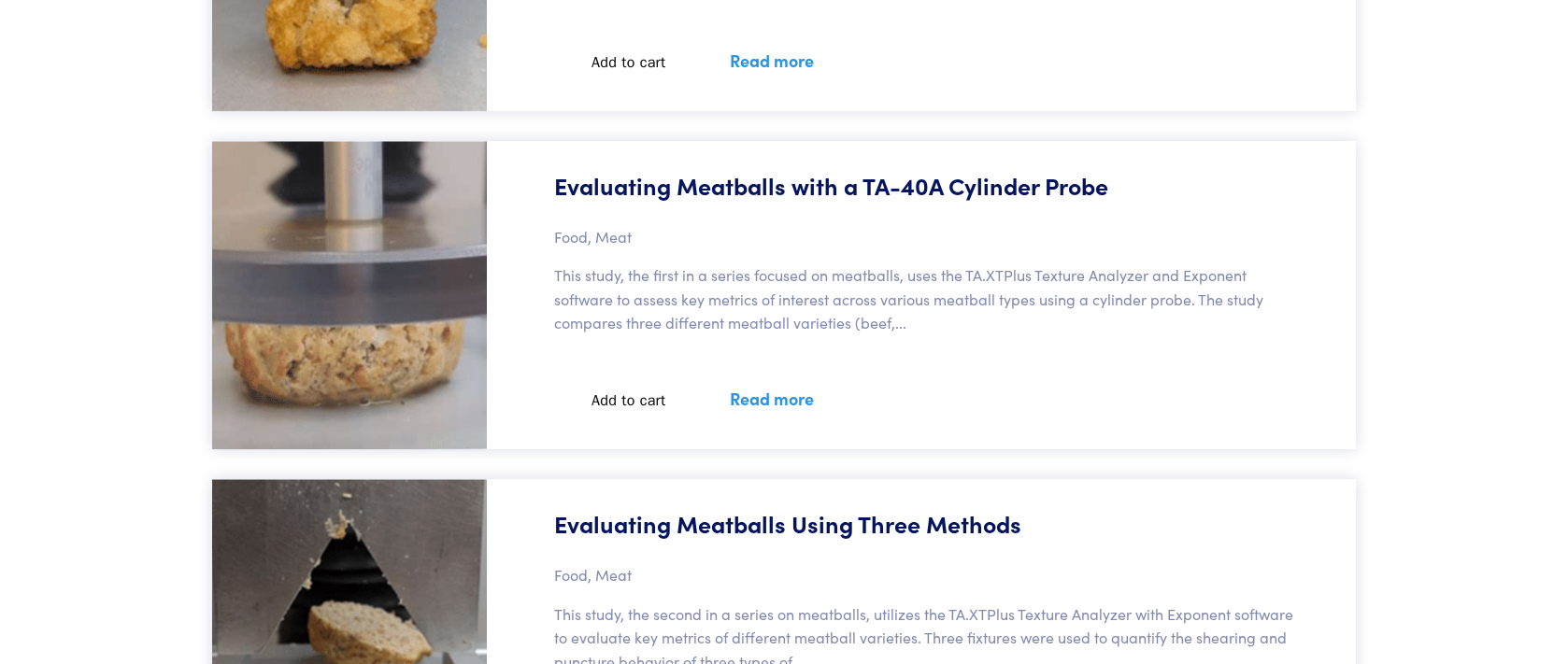 click on "Read more" at bounding box center [772, 398] 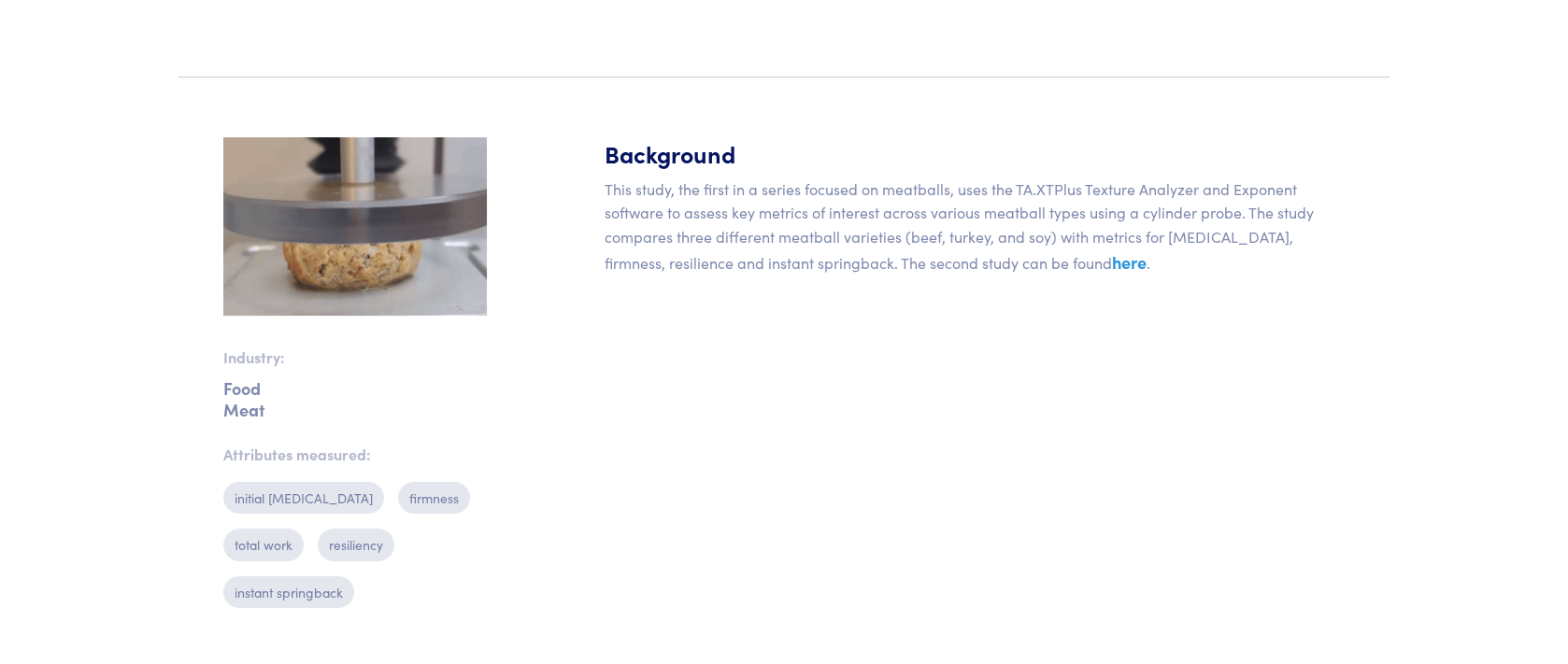 scroll, scrollTop: 467, scrollLeft: 0, axis: vertical 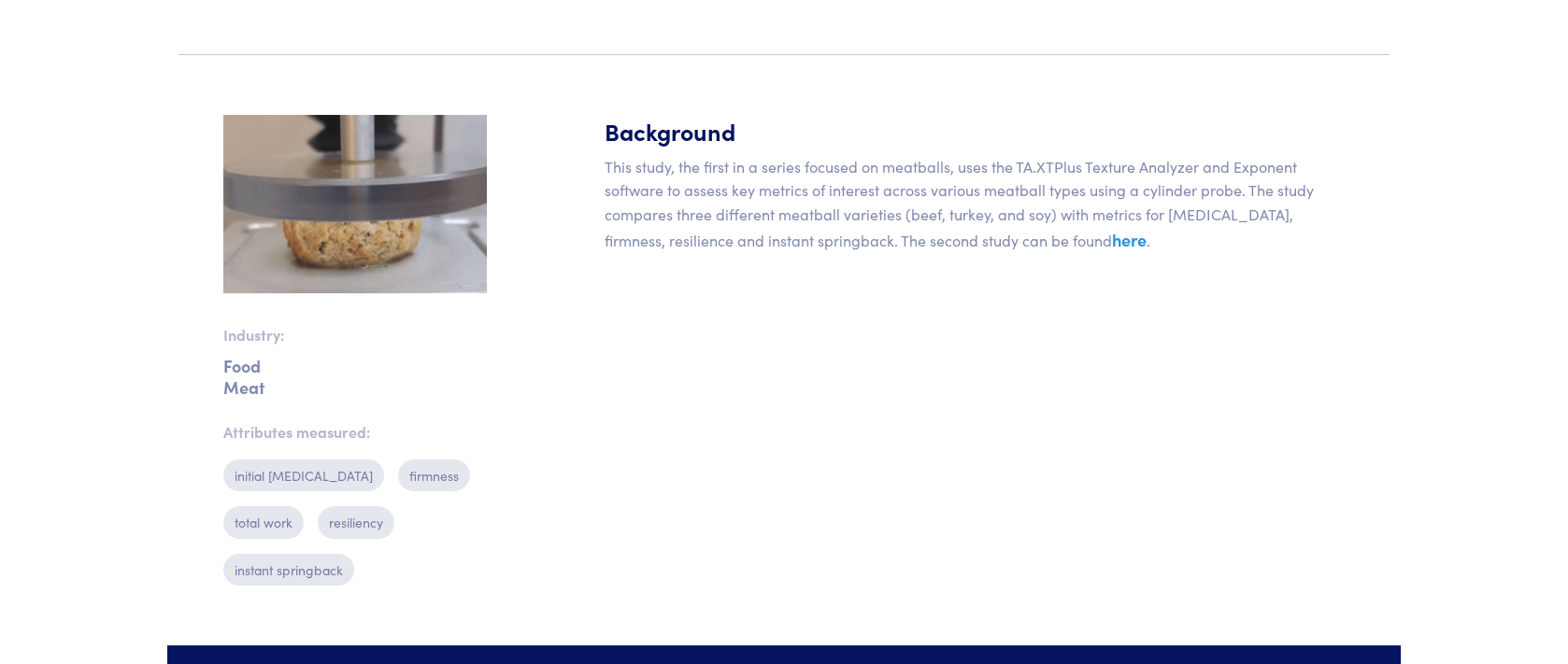 click on "here" at bounding box center [1129, 239] 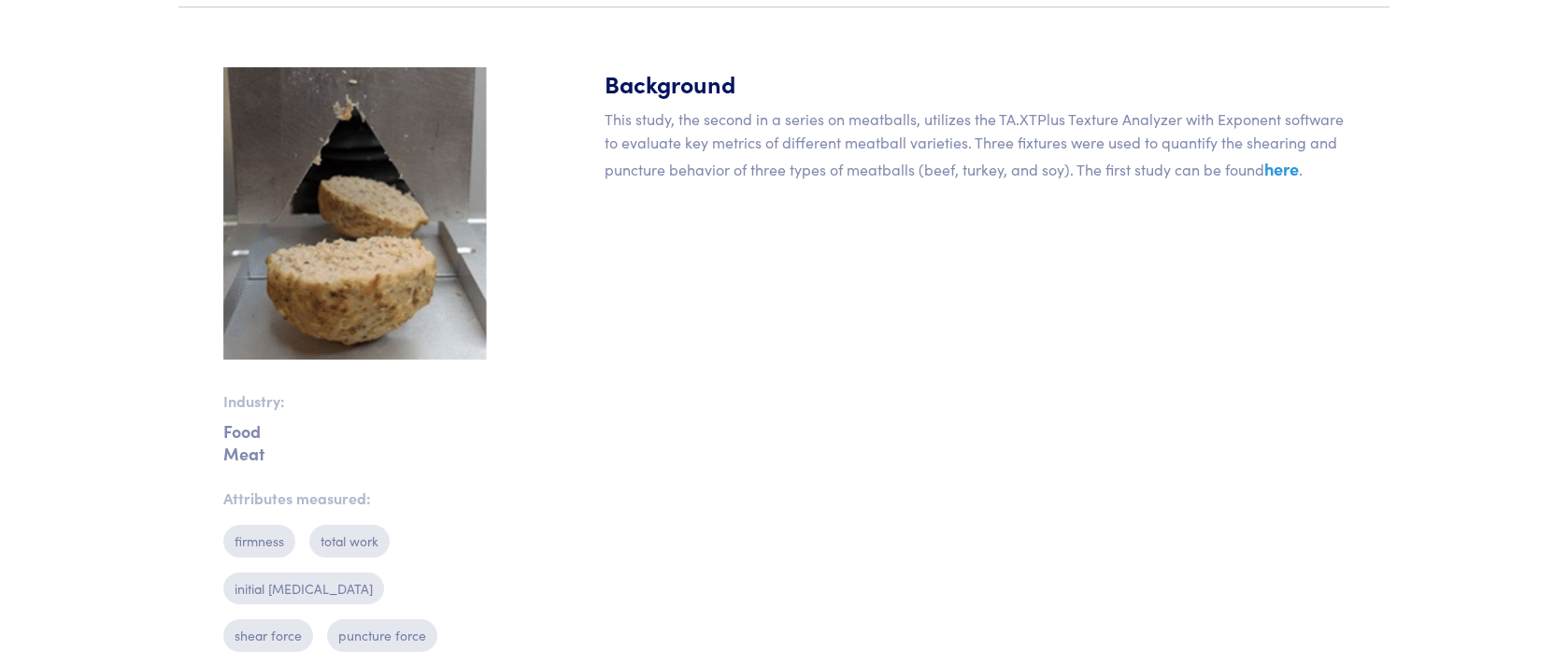 scroll, scrollTop: 513, scrollLeft: 0, axis: vertical 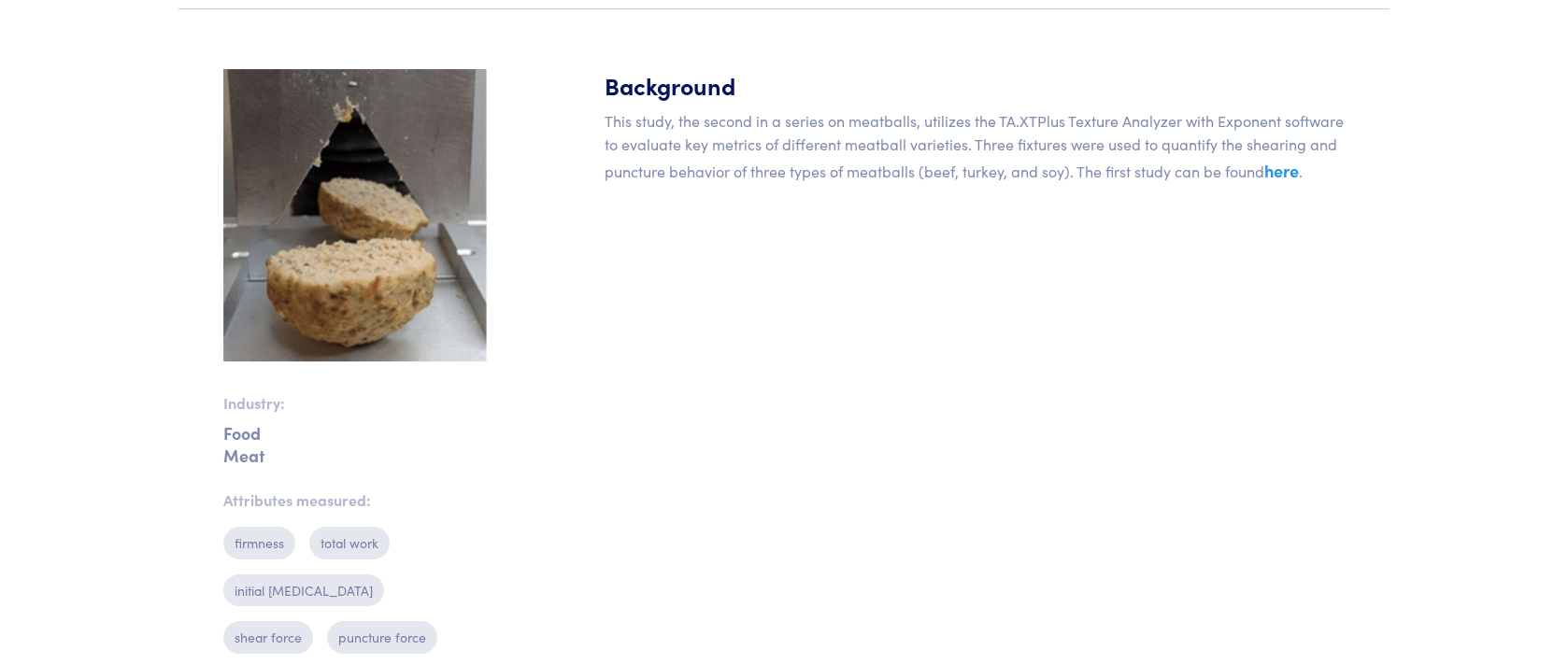click on "here" at bounding box center [1281, 170] 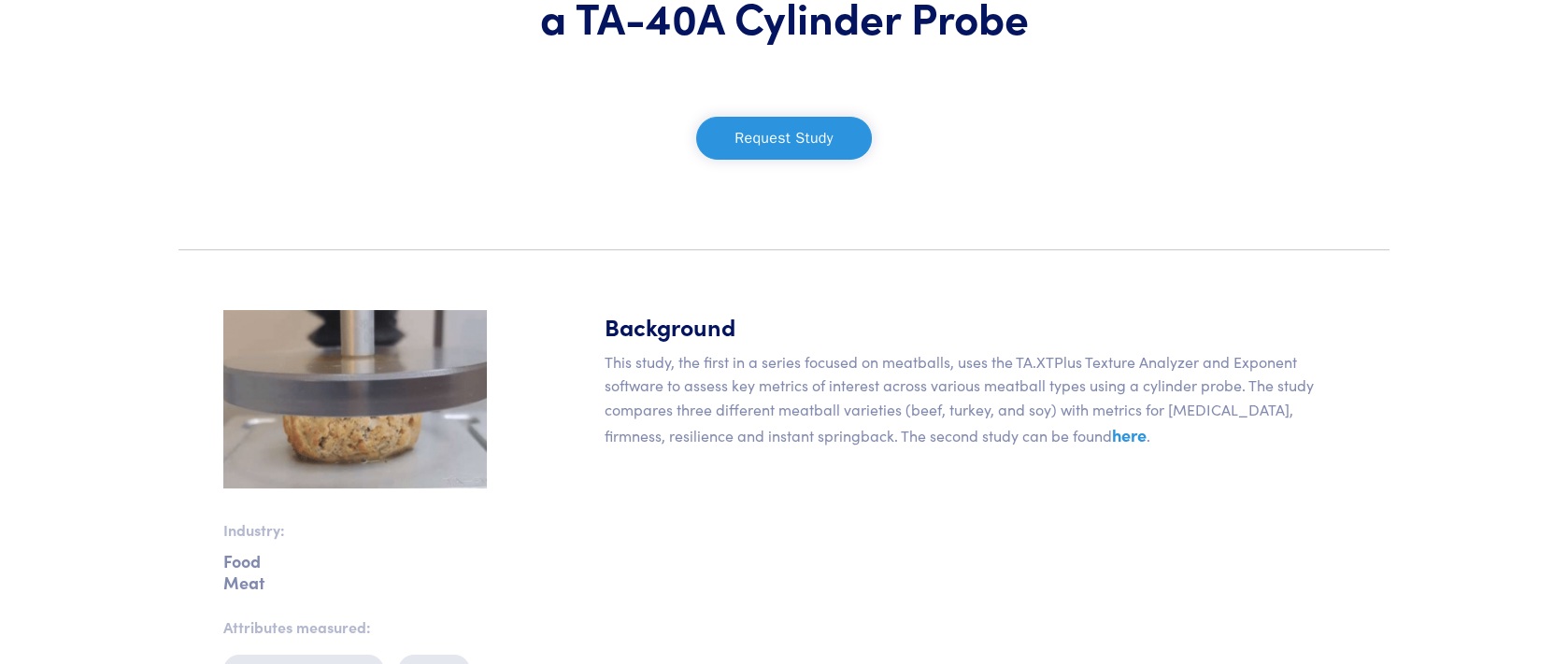 scroll, scrollTop: 280, scrollLeft: 0, axis: vertical 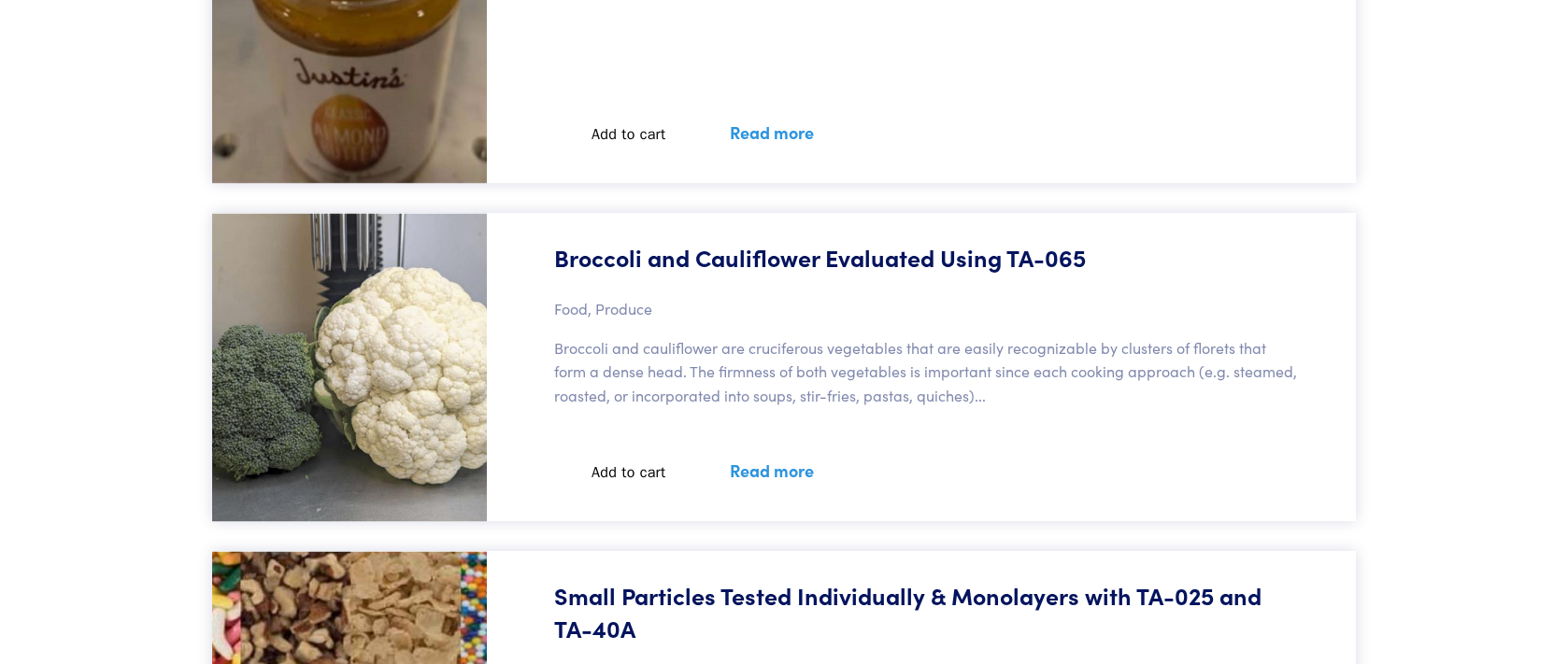 click on "Read more" at bounding box center (772, 841) 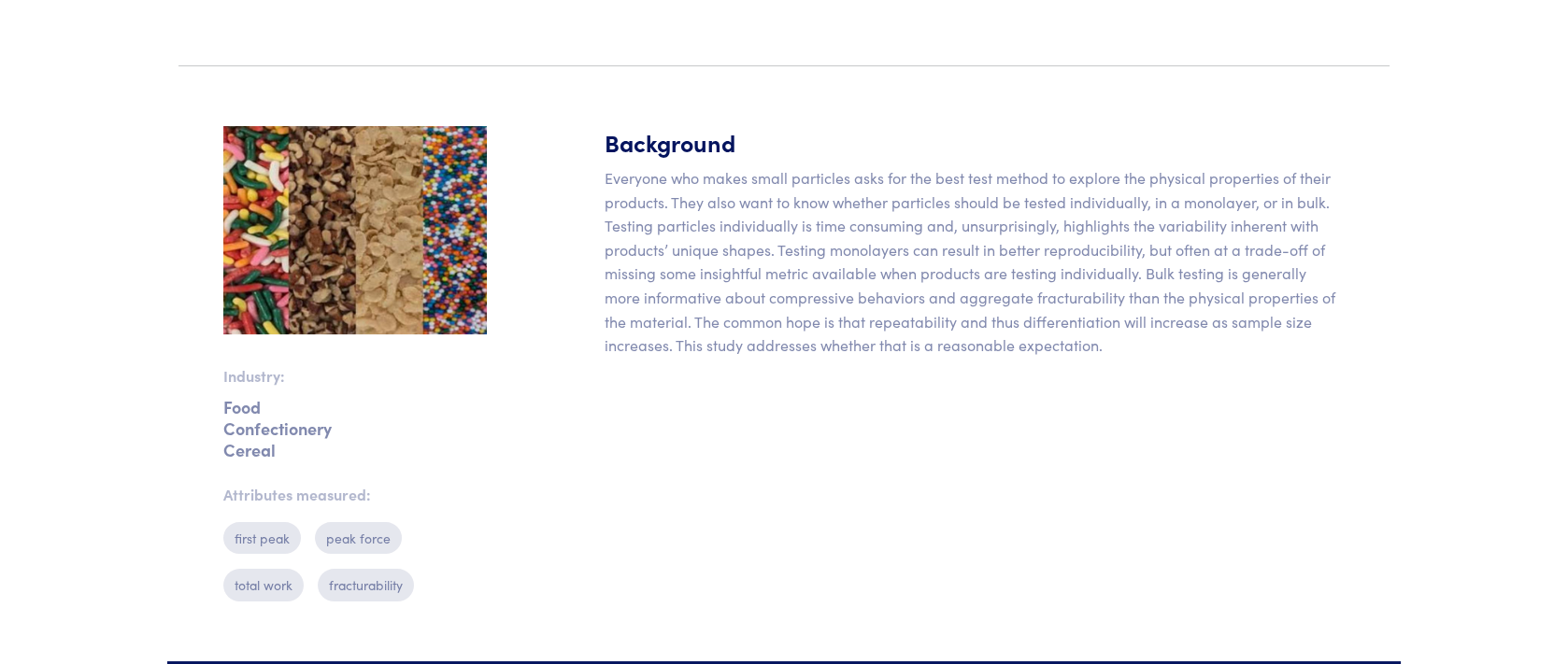 scroll, scrollTop: 374, scrollLeft: 0, axis: vertical 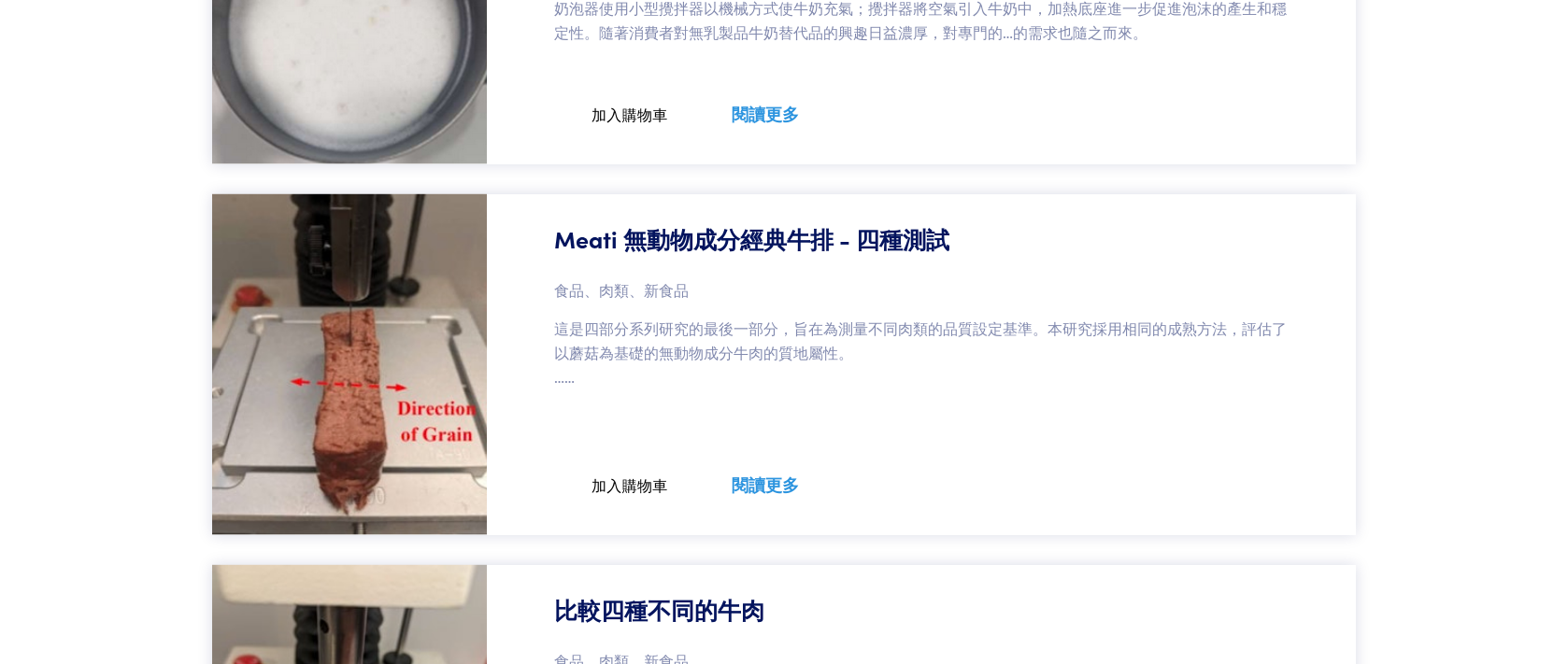 click on "閱讀更多" at bounding box center [765, 855] 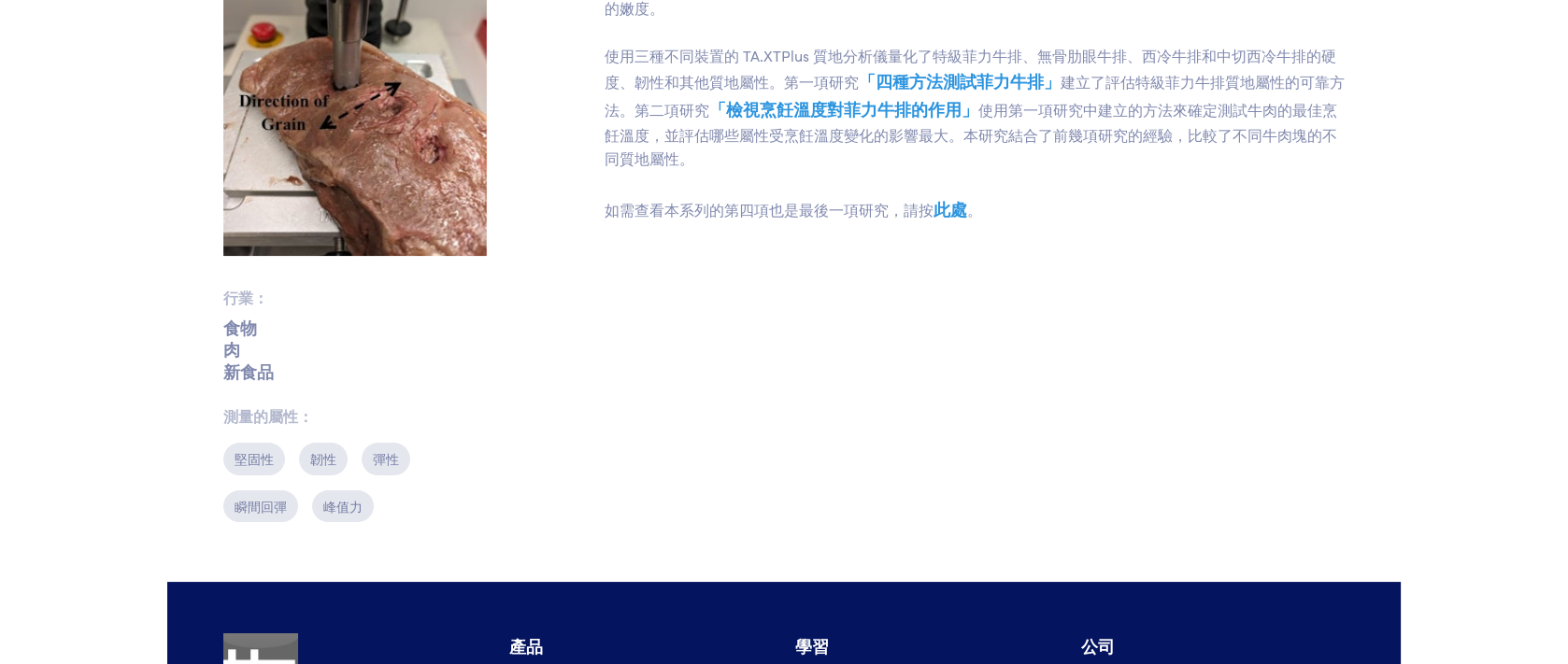 scroll, scrollTop: 553, scrollLeft: 0, axis: vertical 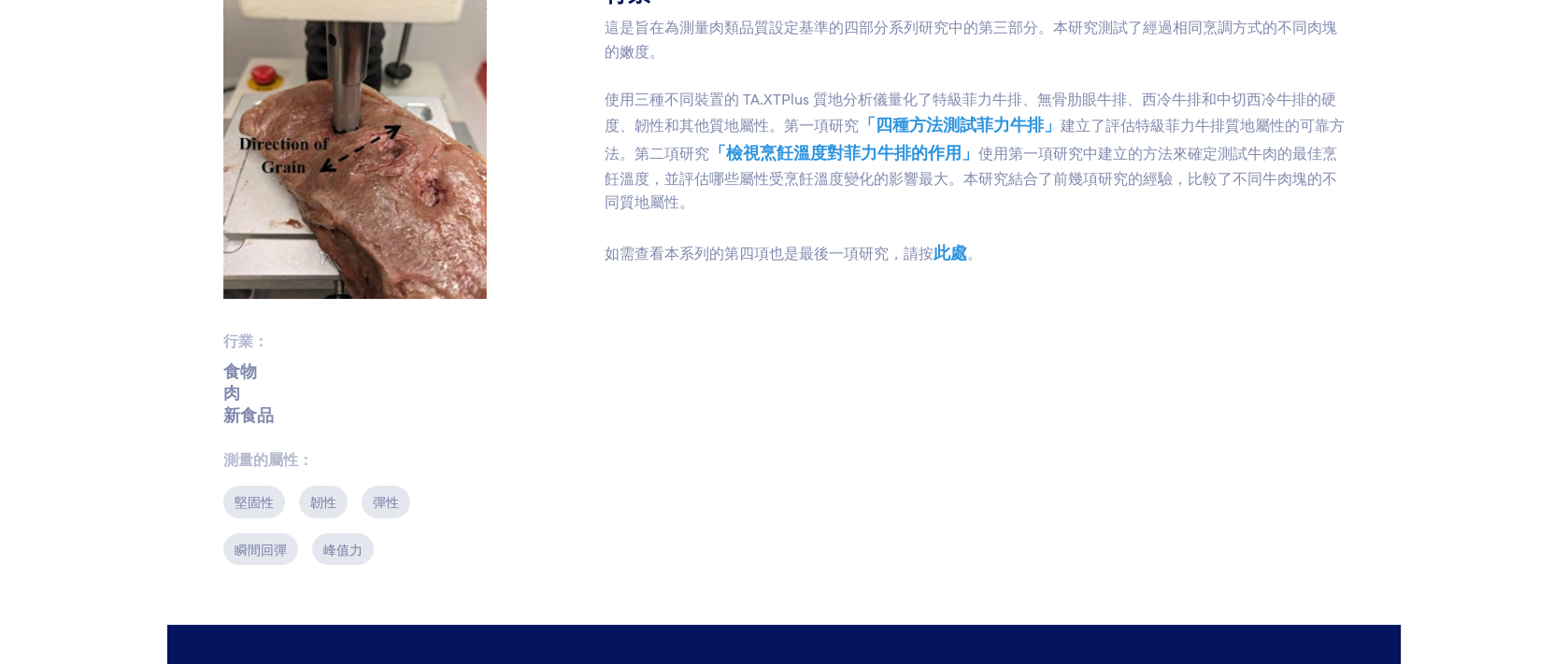 click on "此處" at bounding box center [950, 251] 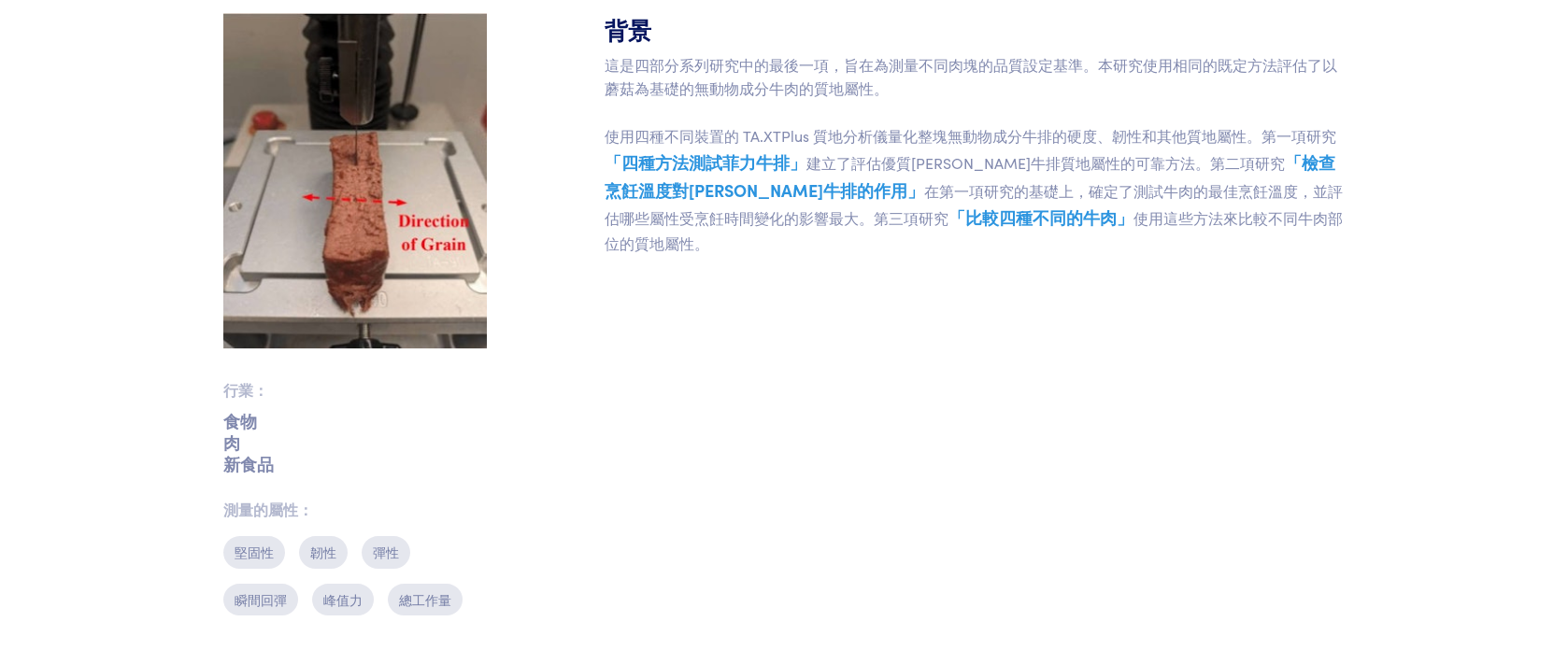 scroll, scrollTop: 560, scrollLeft: 0, axis: vertical 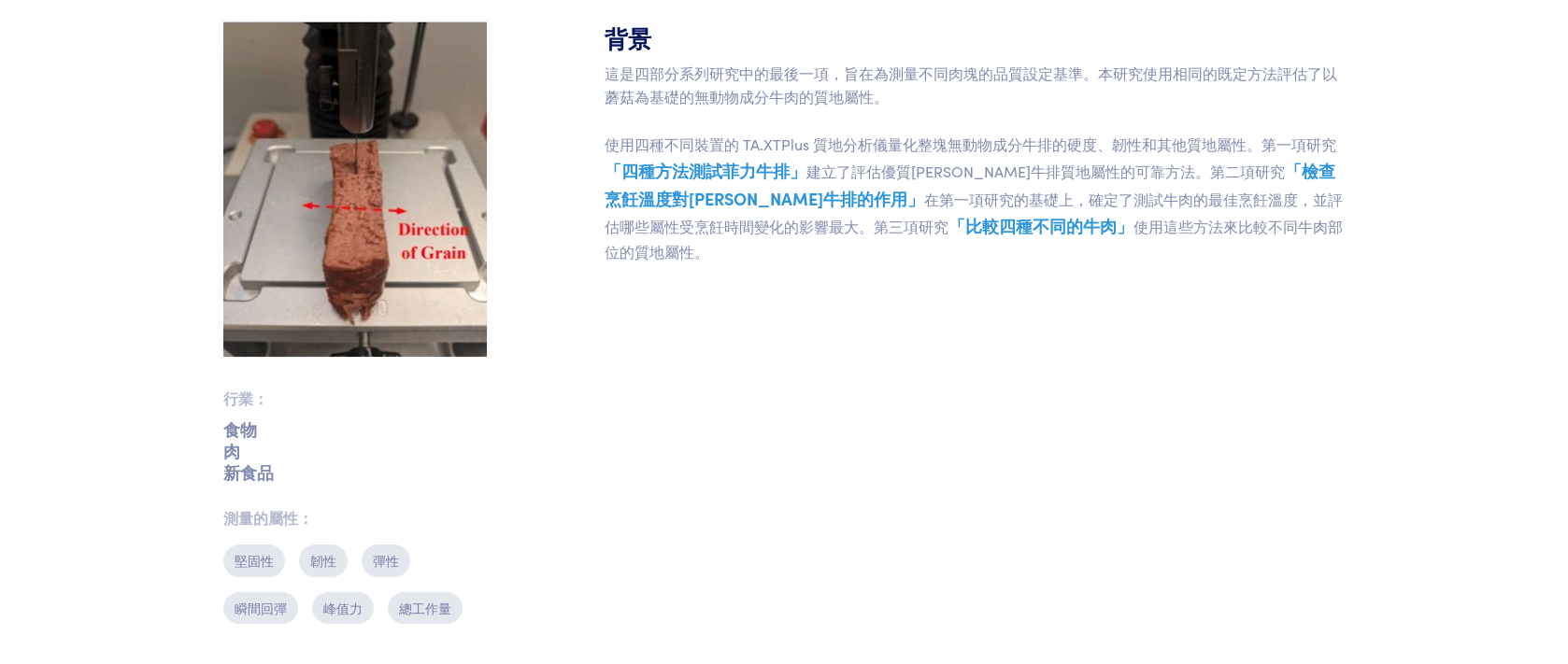 click on "「比較四種不同的牛肉」" at bounding box center [1041, 225] 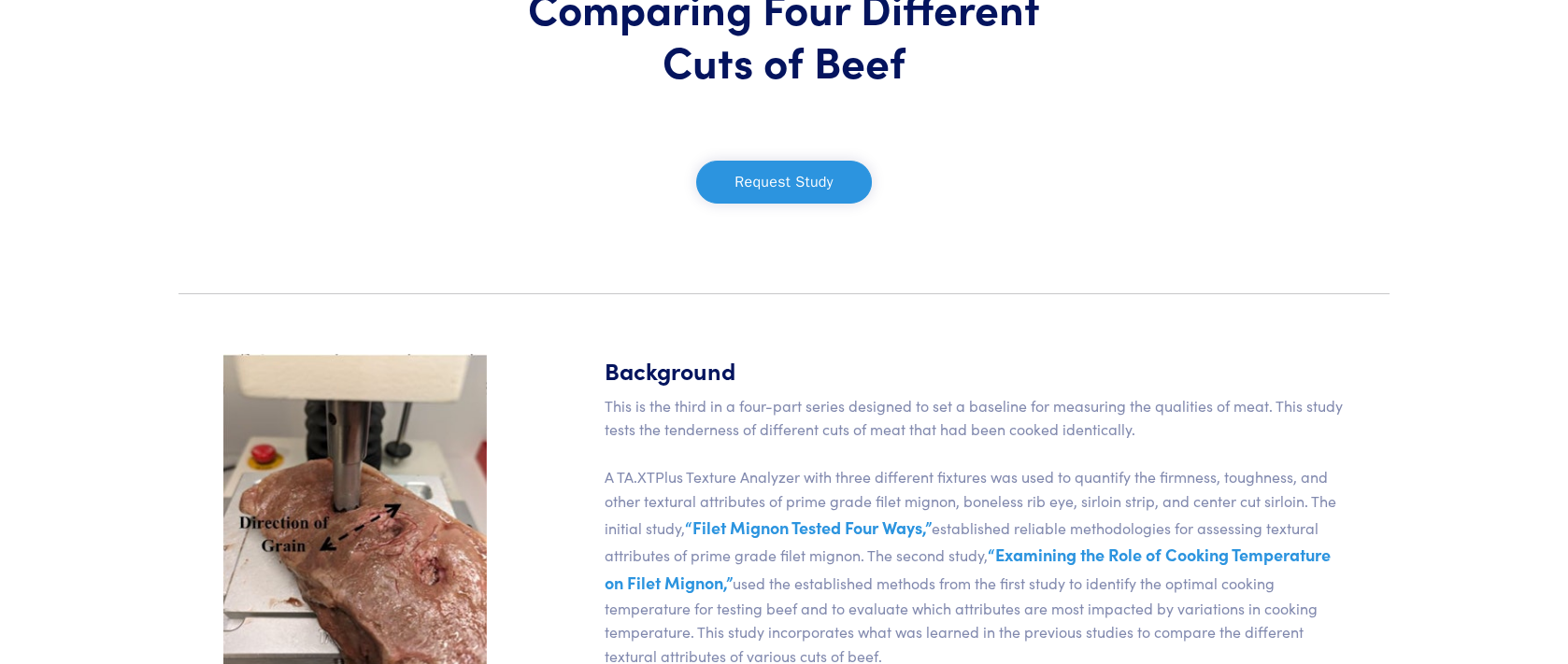 scroll, scrollTop: 326, scrollLeft: 0, axis: vertical 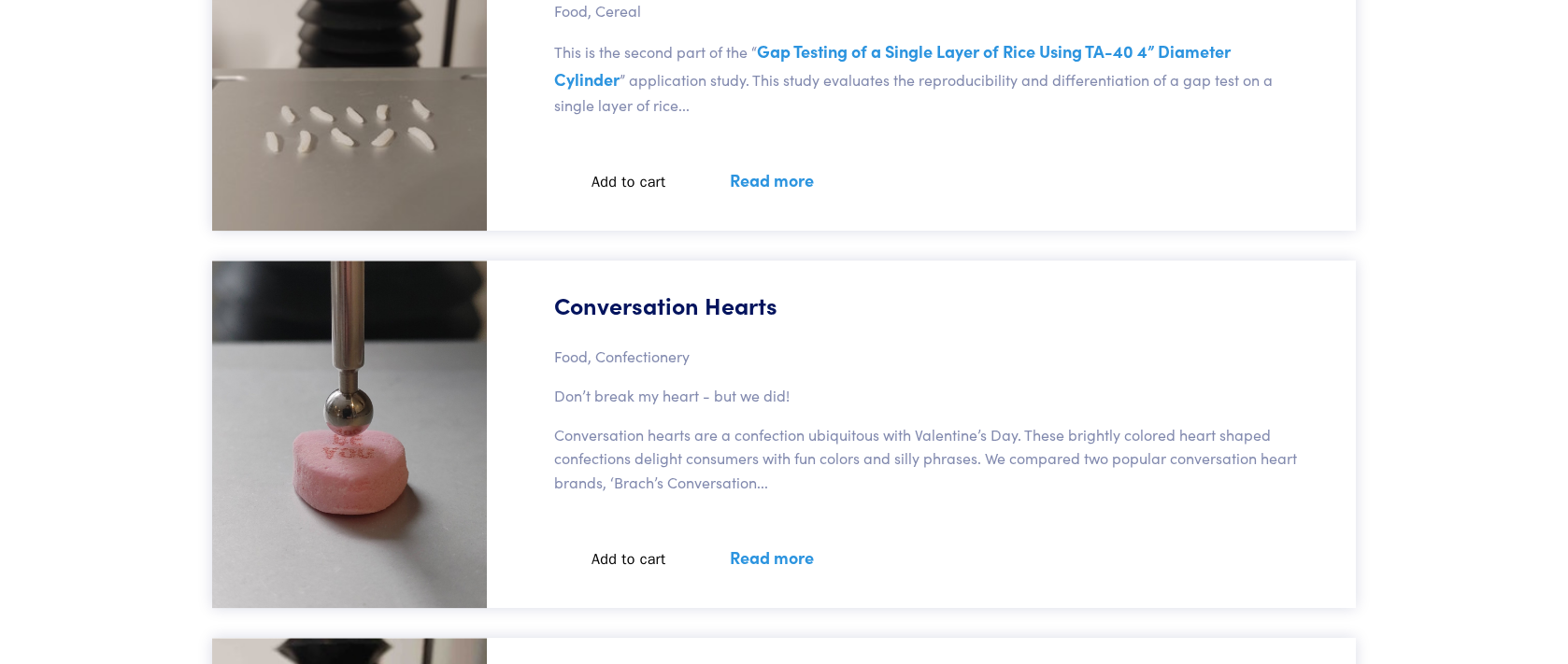 click on "Read more" at bounding box center [772, 4285] 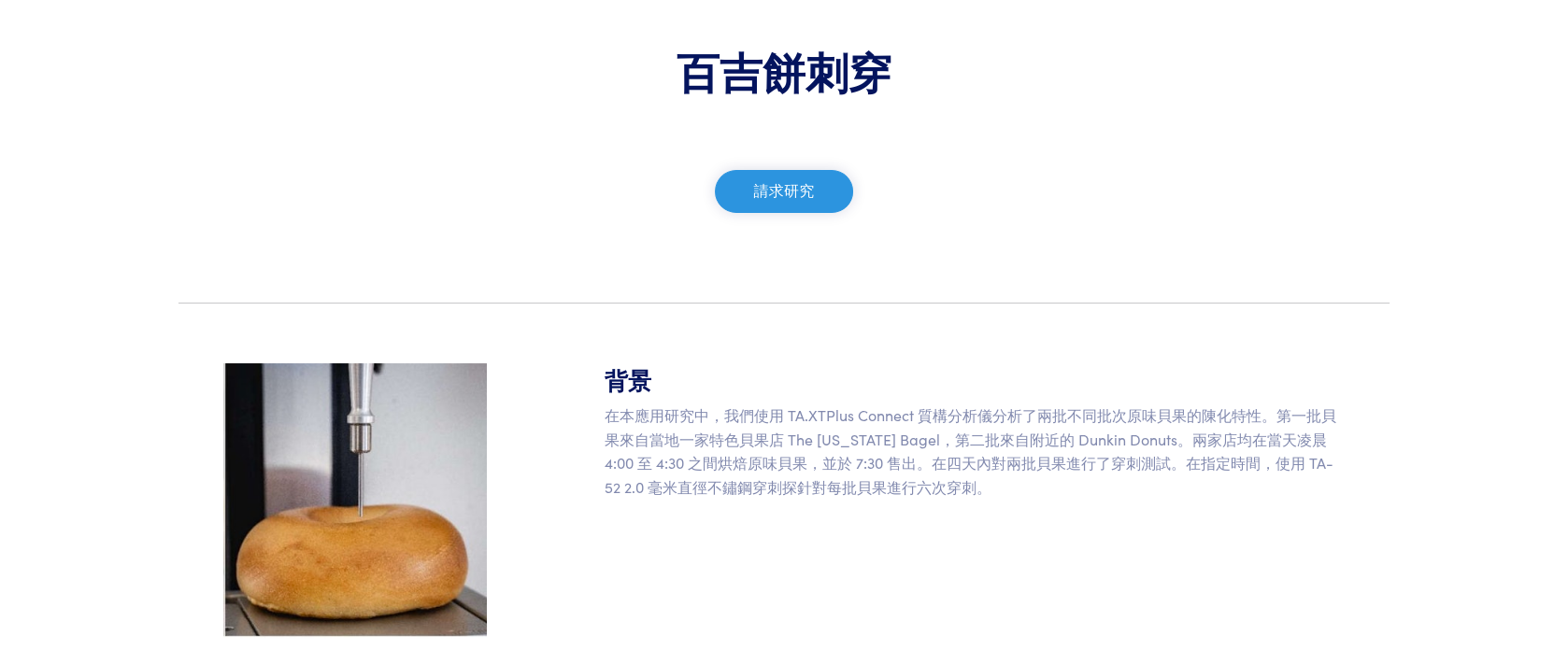 scroll, scrollTop: 187, scrollLeft: 0, axis: vertical 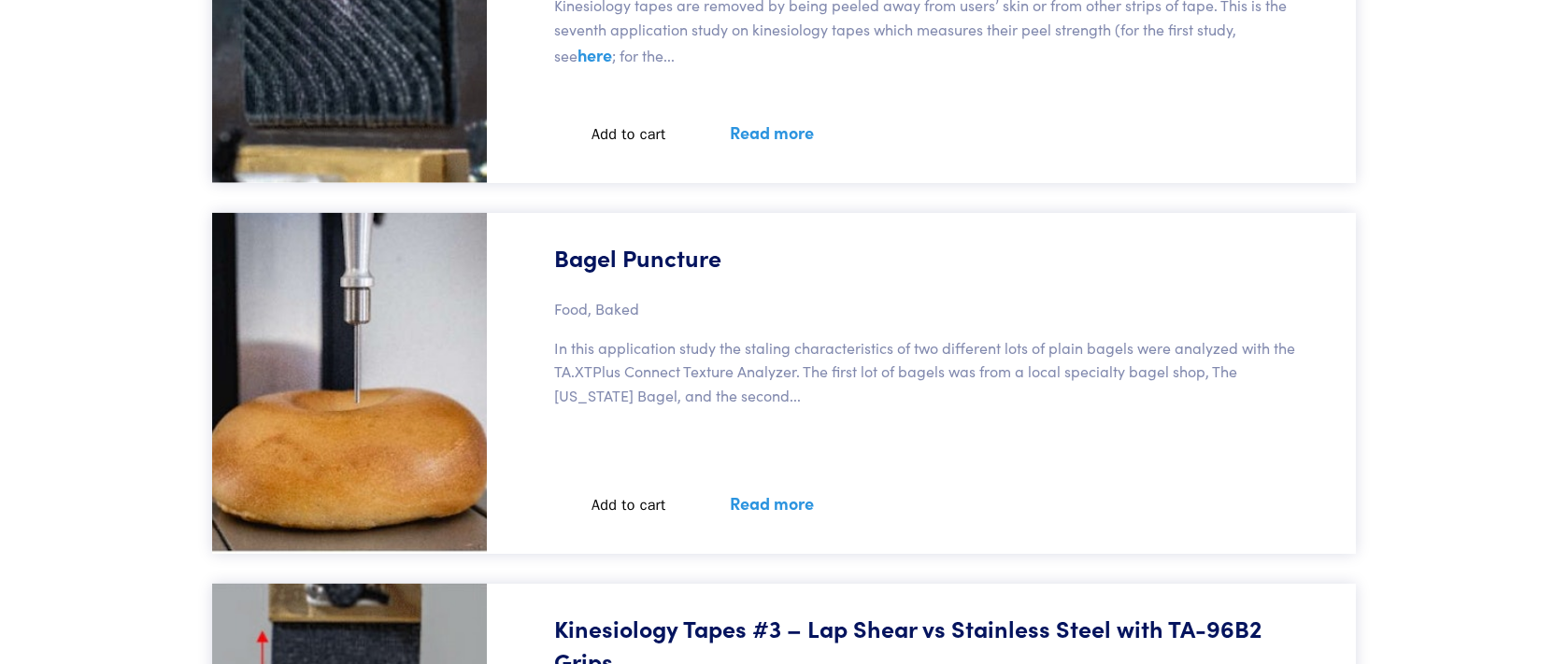 click on "Pringles & Pretzel Sticks – Sample Size and Acoustic CEF Test Settings
Food
This study examines the variability inherent in two types of snacks and it explores the impact of changes in the Corner Envelope Frequency setting when using the Acoustic Envelope Detector.
Add to cart
Remove from cart
Read more" at bounding box center (927, 7439) 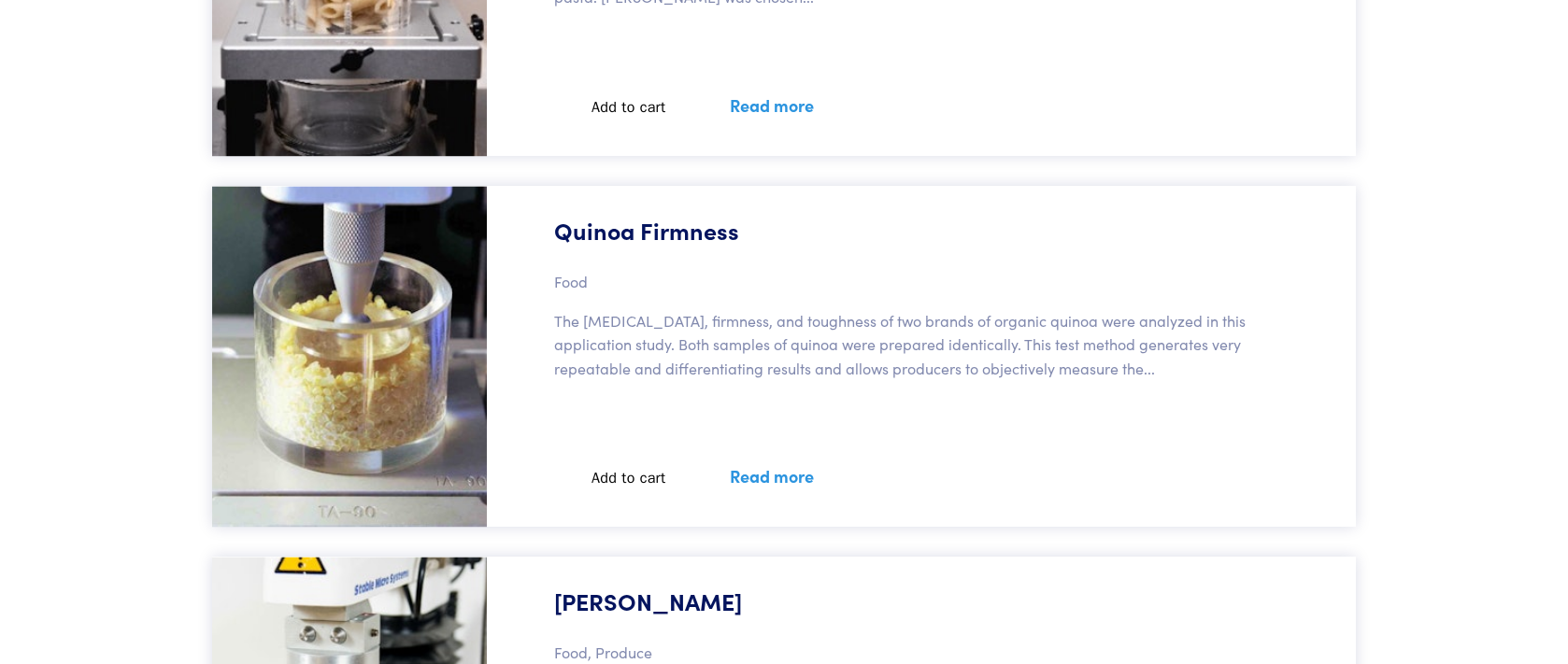 scroll, scrollTop: 30170, scrollLeft: 0, axis: vertical 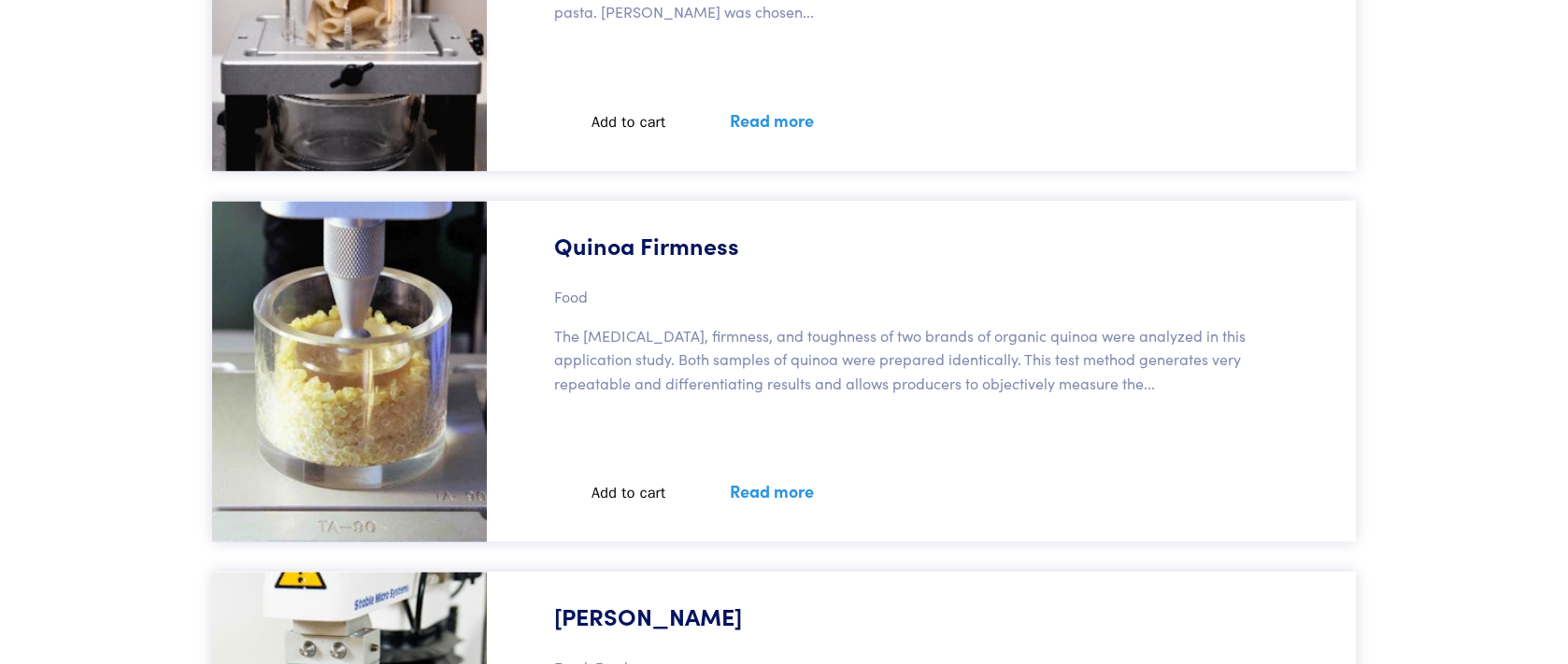 click on "Add to cart" at bounding box center (628, 10897) 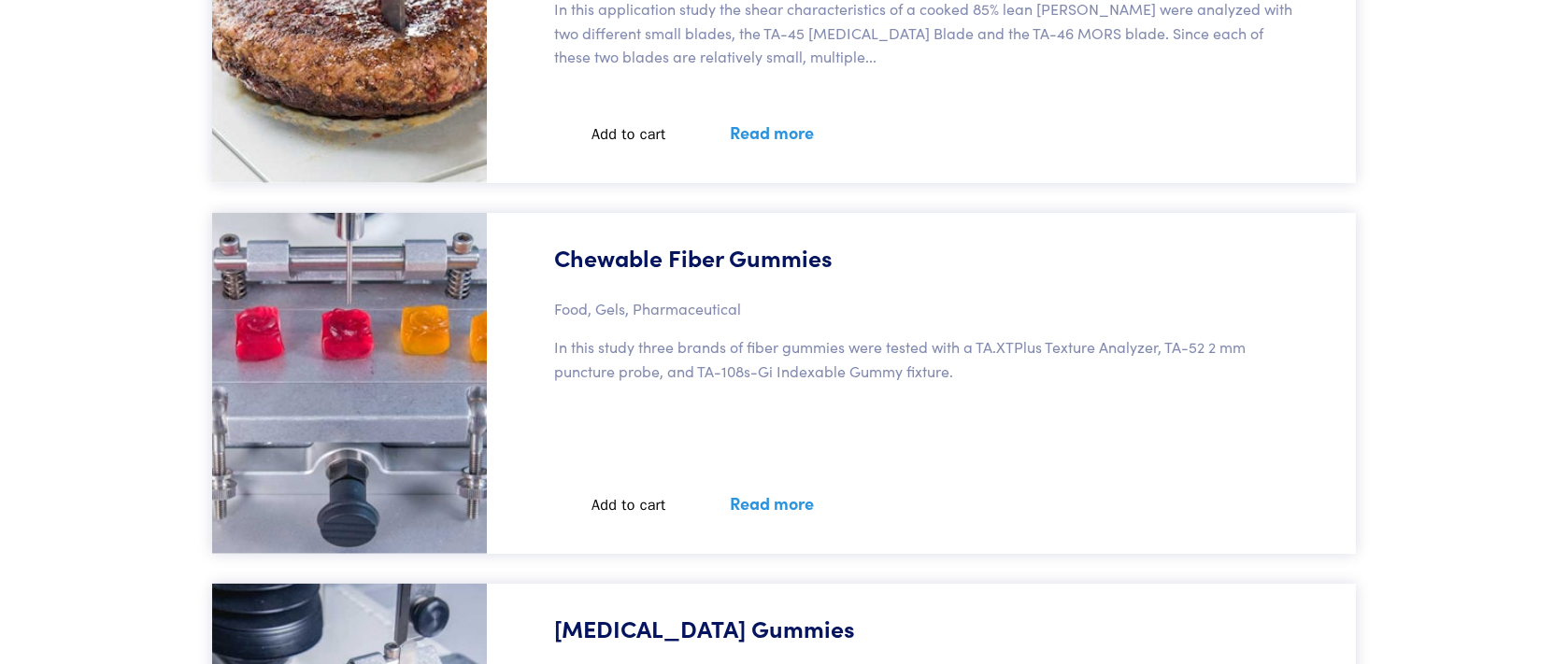 scroll, scrollTop: 33858, scrollLeft: 0, axis: vertical 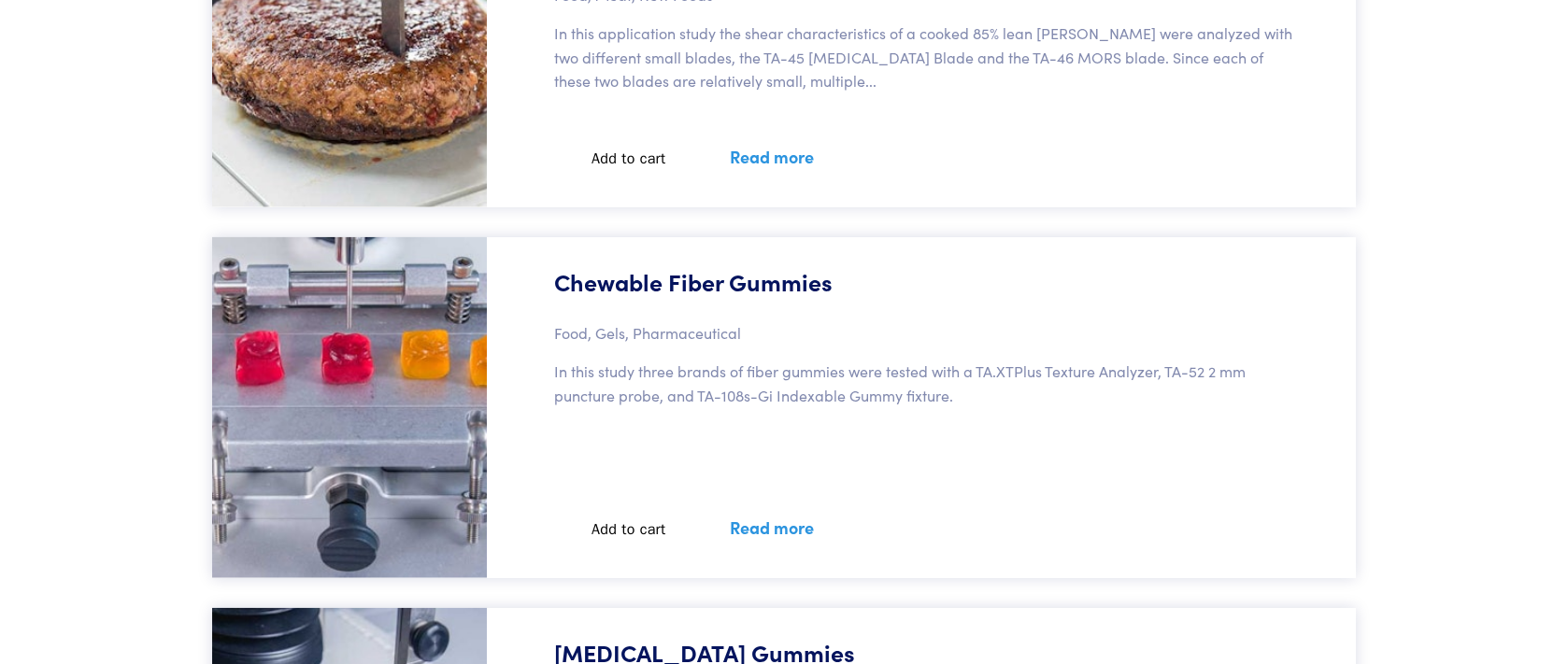 drag, startPoint x: 818, startPoint y: 427, endPoint x: 550, endPoint y: 261, distance: 315.2459 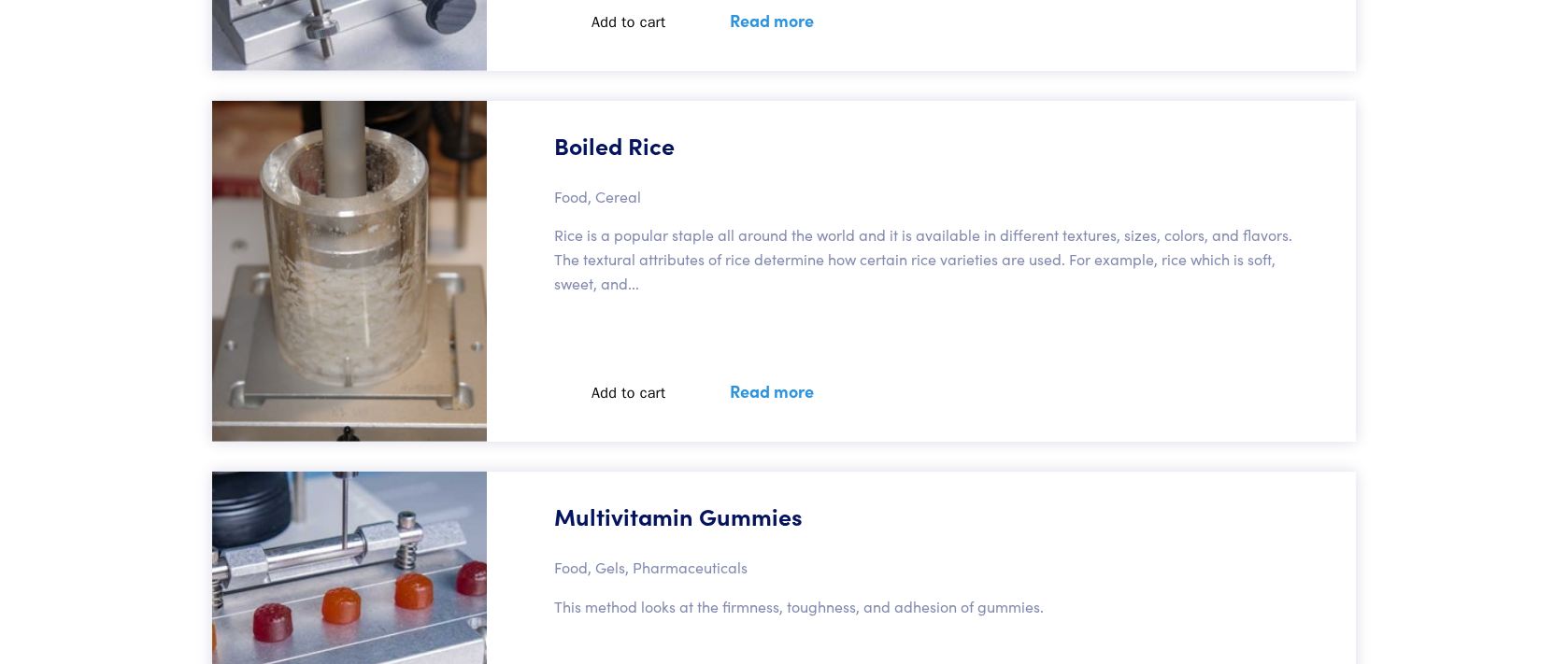 scroll, scrollTop: 35633, scrollLeft: 0, axis: vertical 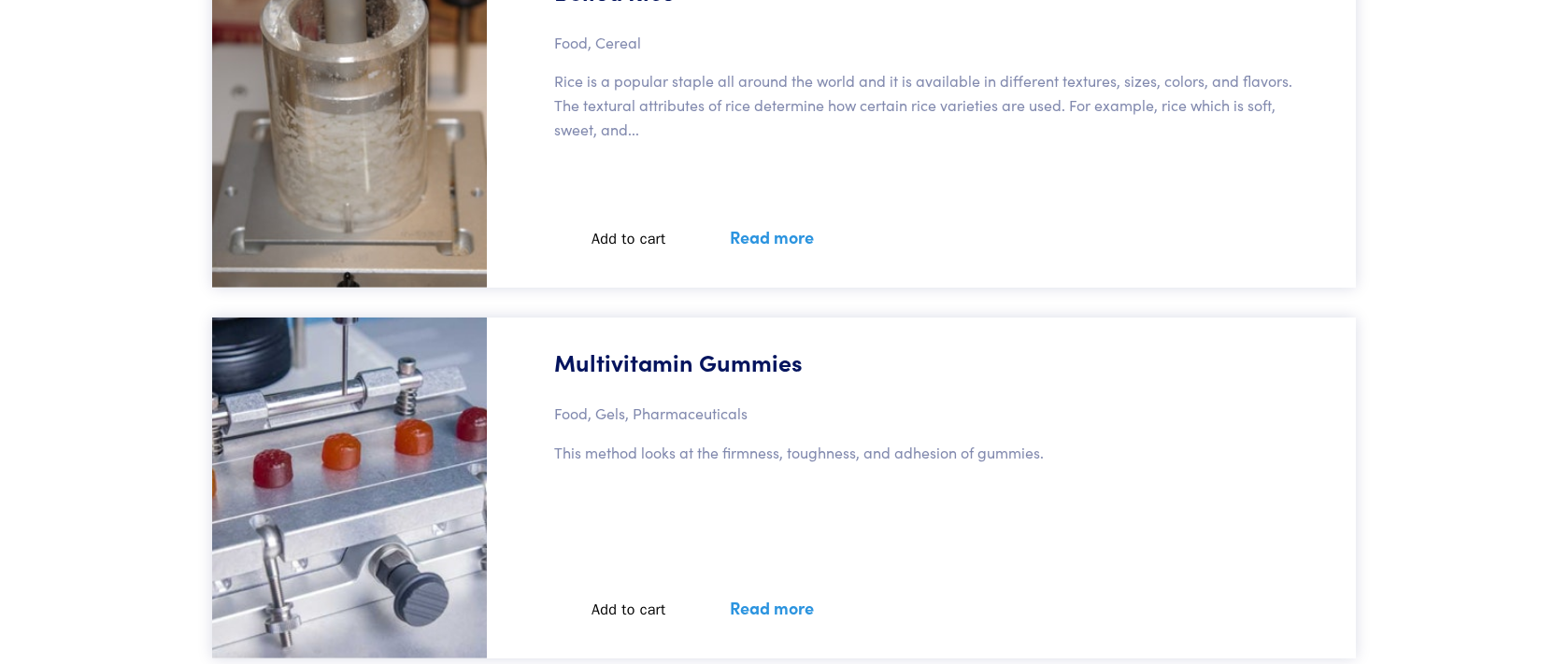 click on "Agar Gel Strength
Gels, Food
The TA.XT2, TA.XT2i and TA.XT Plus  Texture Analyzers are the most popular instrument worldwide among major manufacturers and users of gelatin. Virtually the entire membership of the Gelatin Manufacturers Institute of America (GMIA) has standardized its gel testing on the 5...
Add to cart
Remove from cart
Read more" at bounding box center [927, 11247] 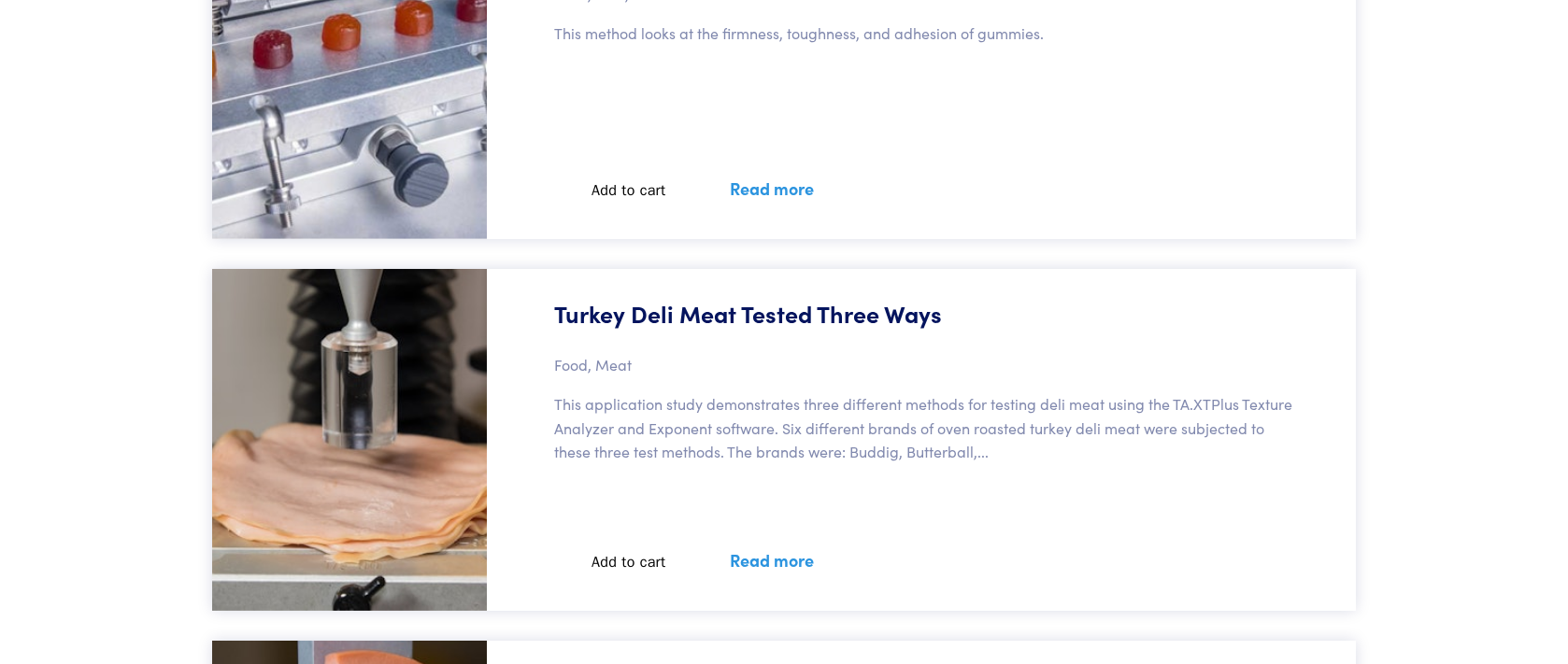 scroll, scrollTop: 36053, scrollLeft: 0, axis: vertical 